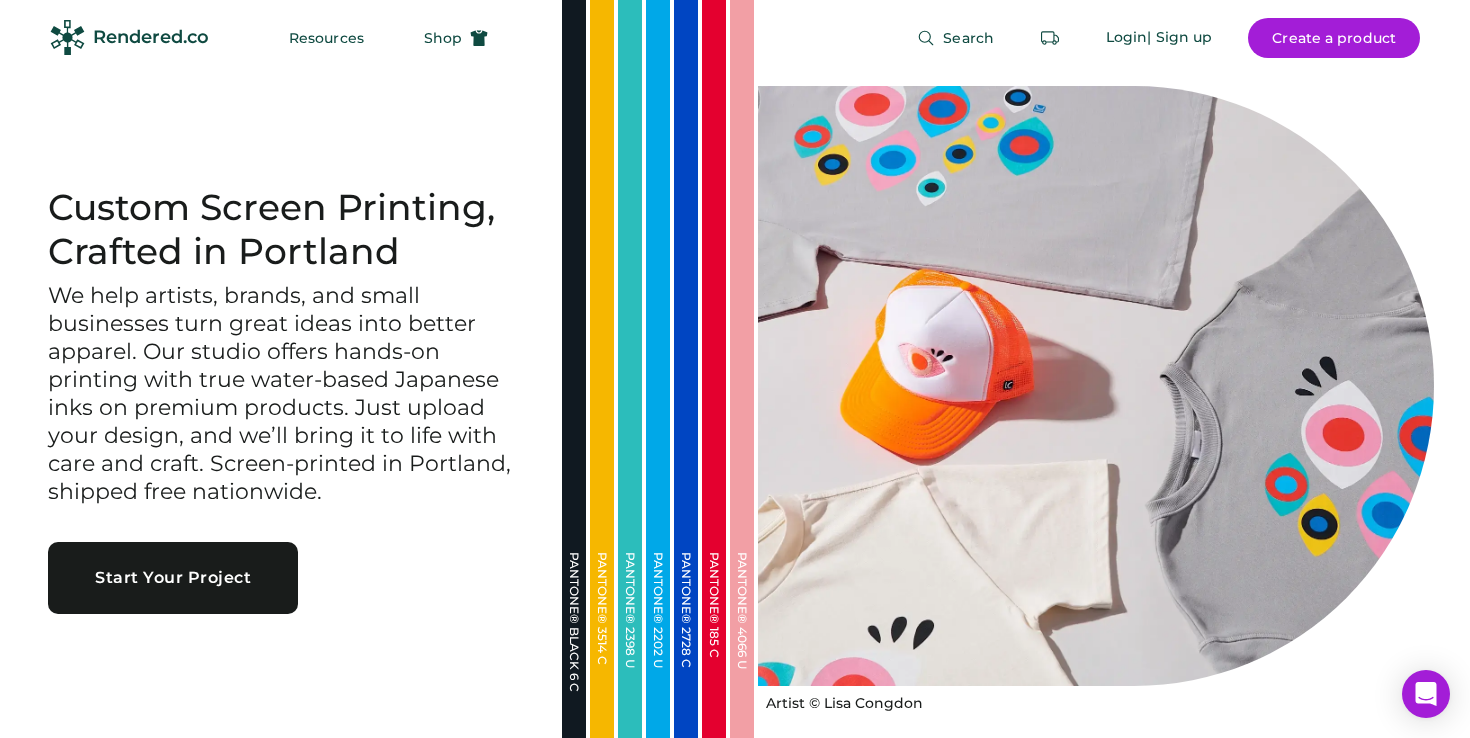 scroll, scrollTop: 0, scrollLeft: 0, axis: both 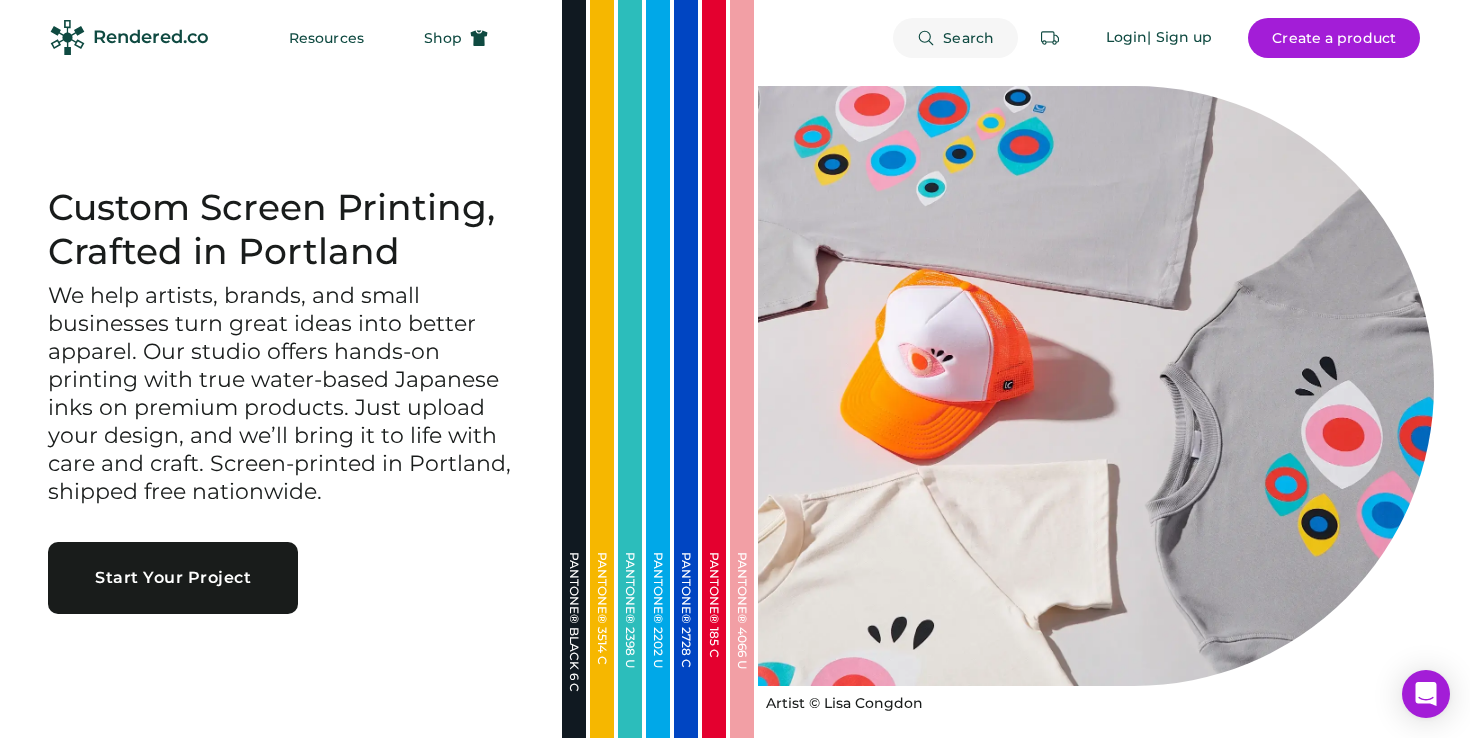 click on "Search" at bounding box center (955, 38) 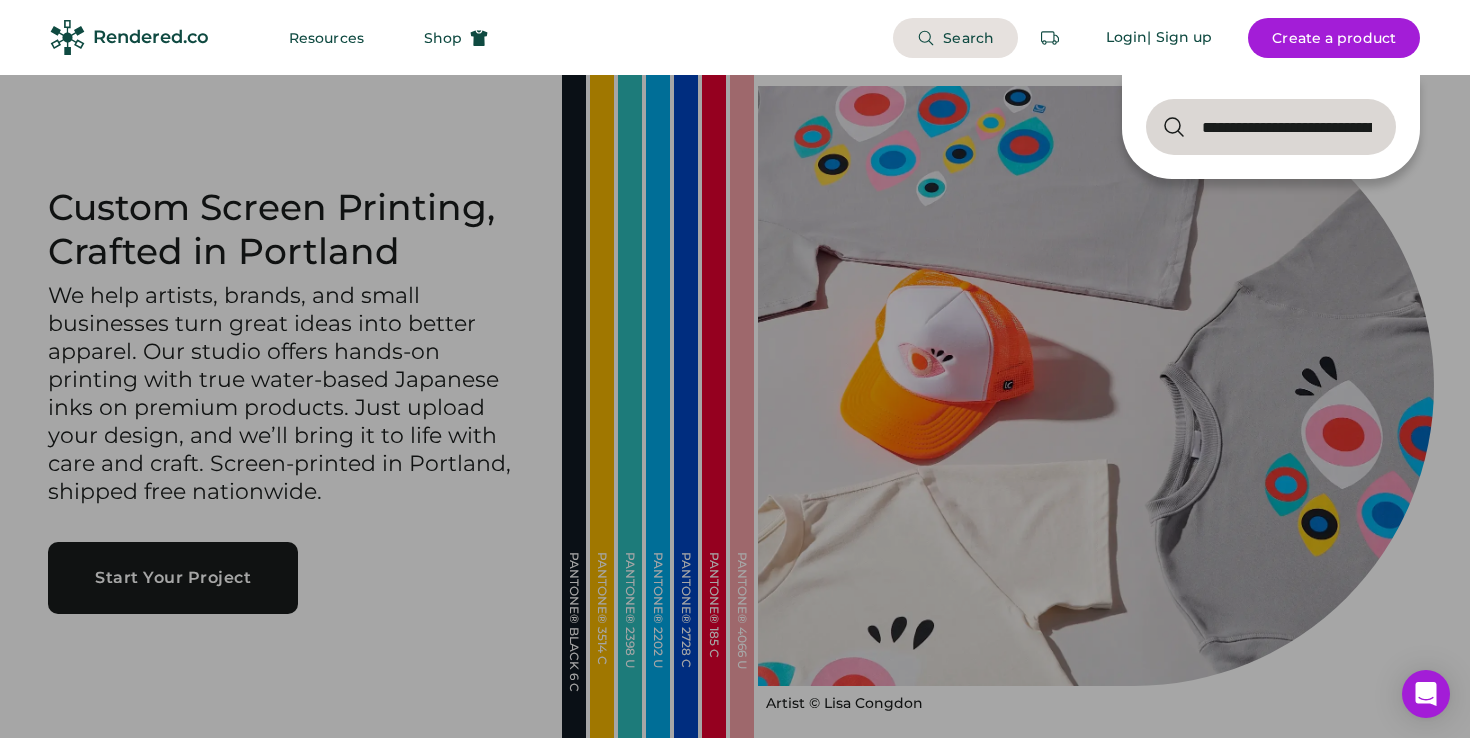 scroll, scrollTop: 0, scrollLeft: 233, axis: horizontal 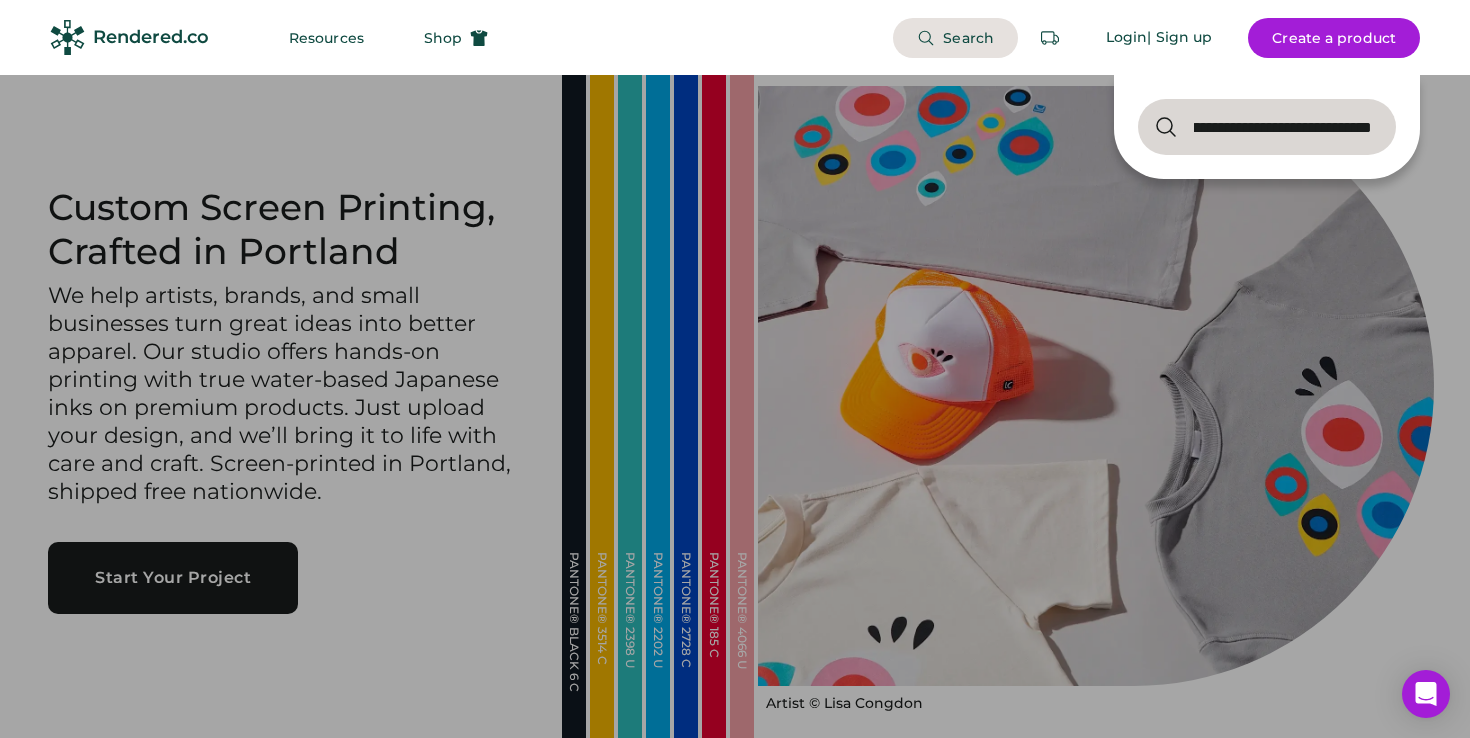 type on "**********" 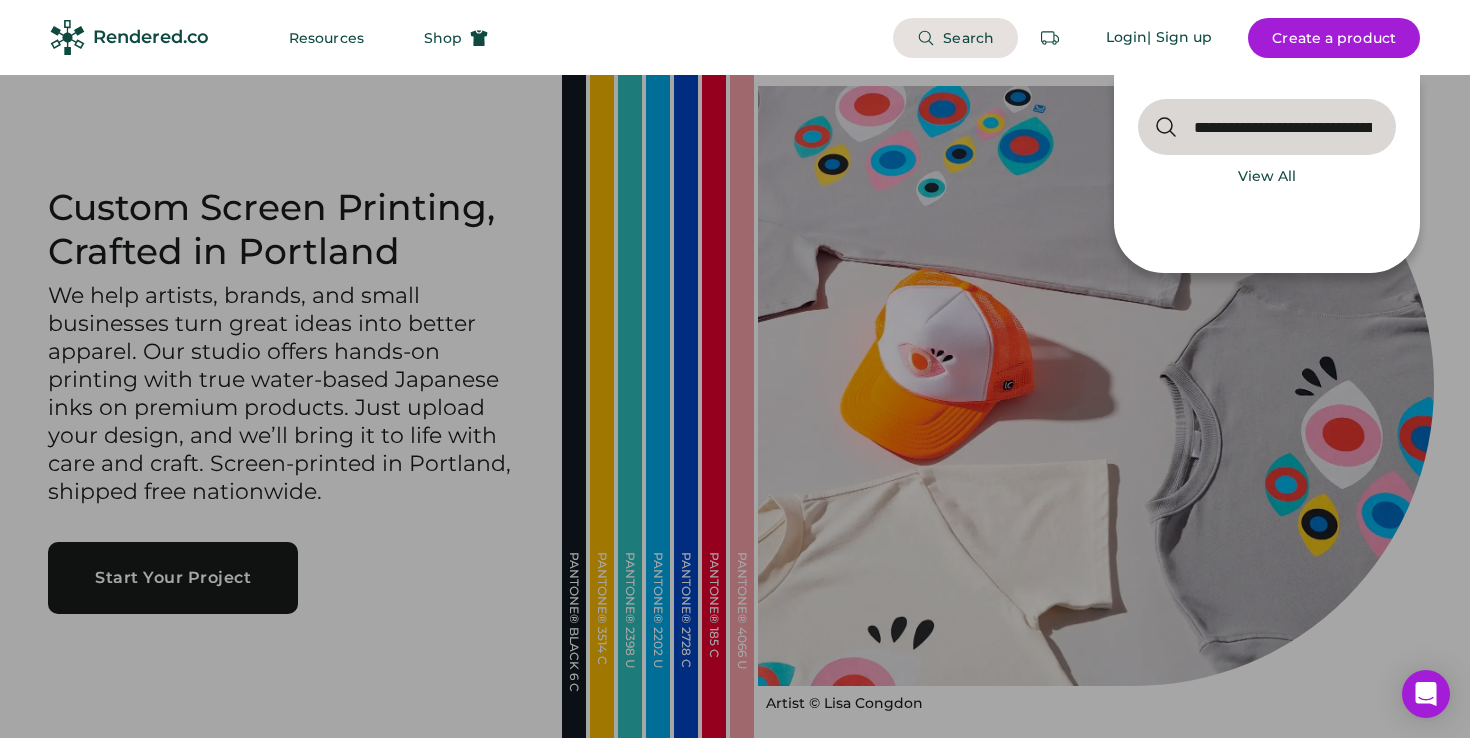 click on "View All" at bounding box center [1267, 177] 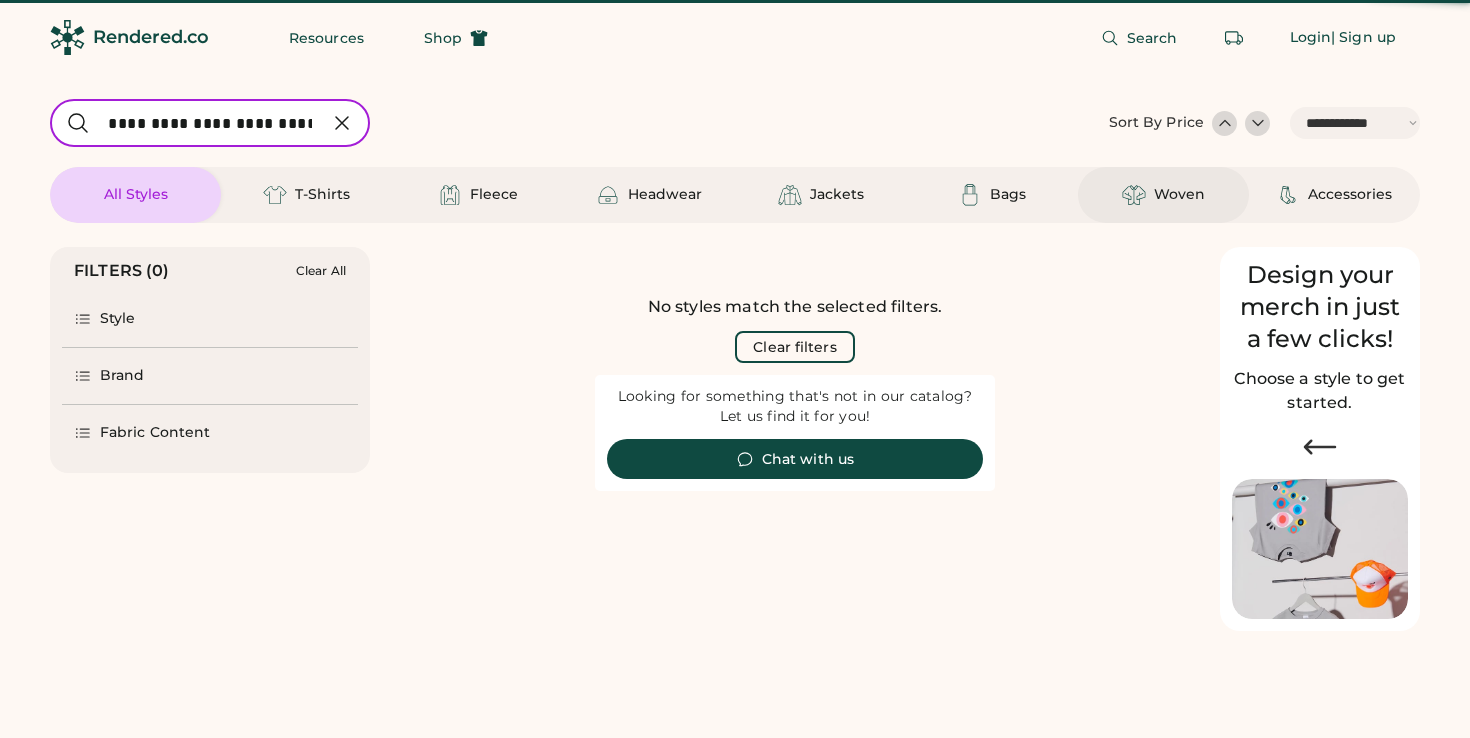 scroll, scrollTop: 0, scrollLeft: 0, axis: both 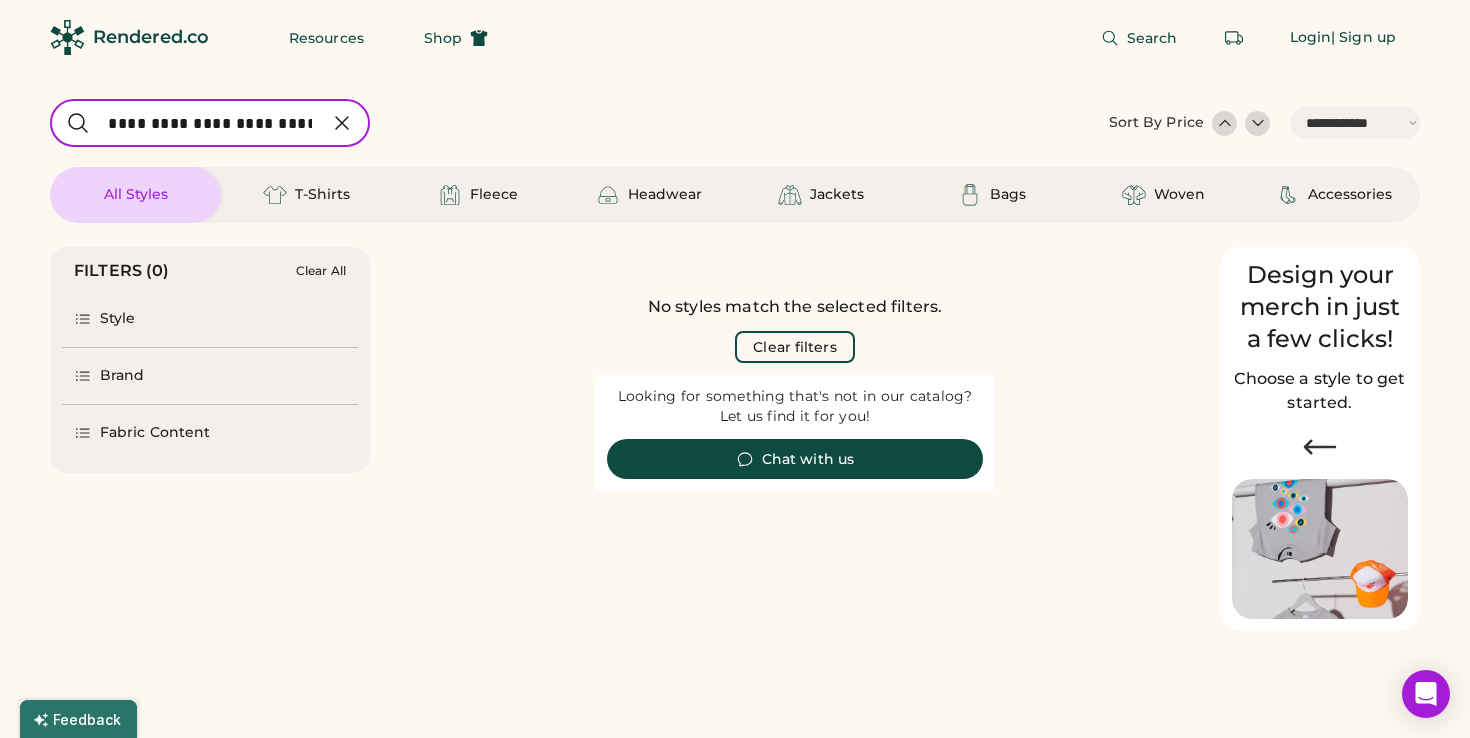 click at bounding box center [342, 123] 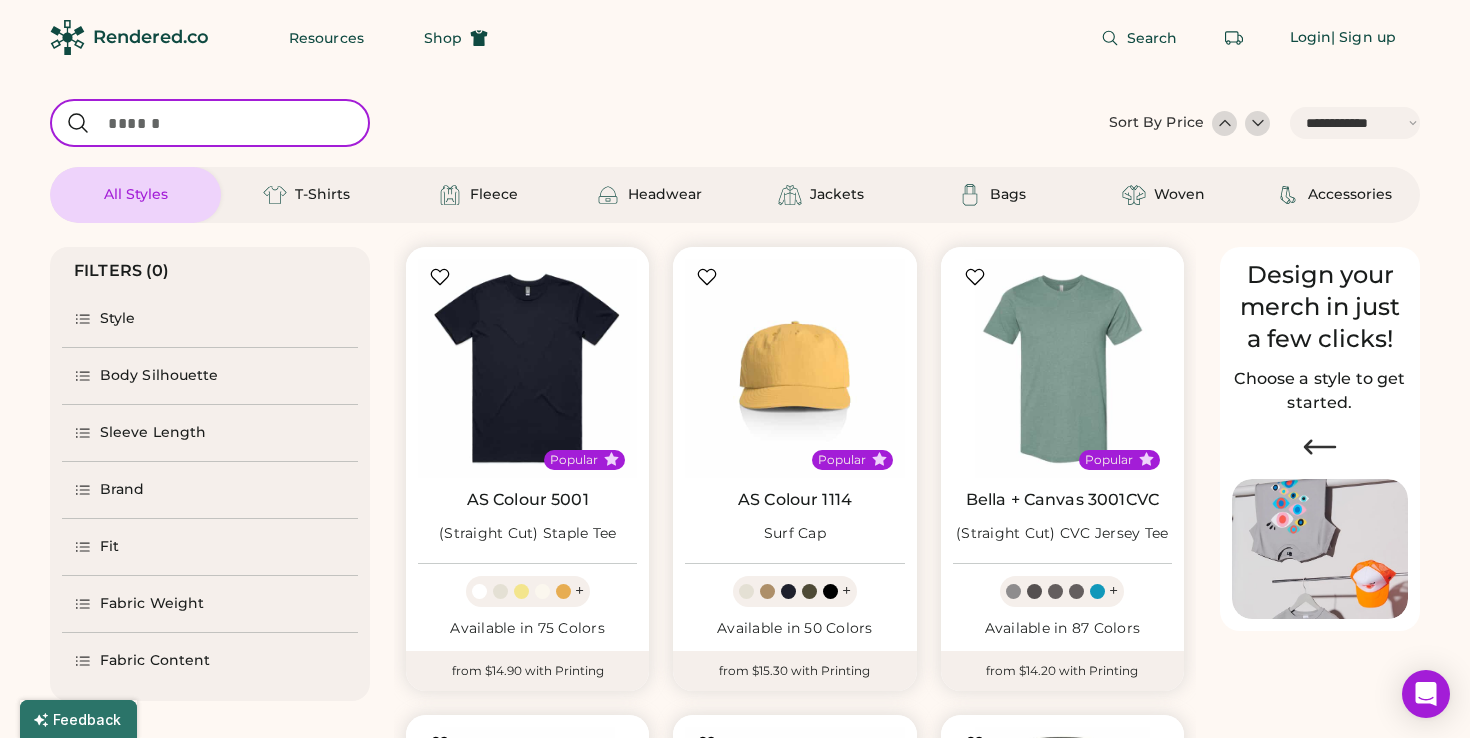 click at bounding box center (83, 319) 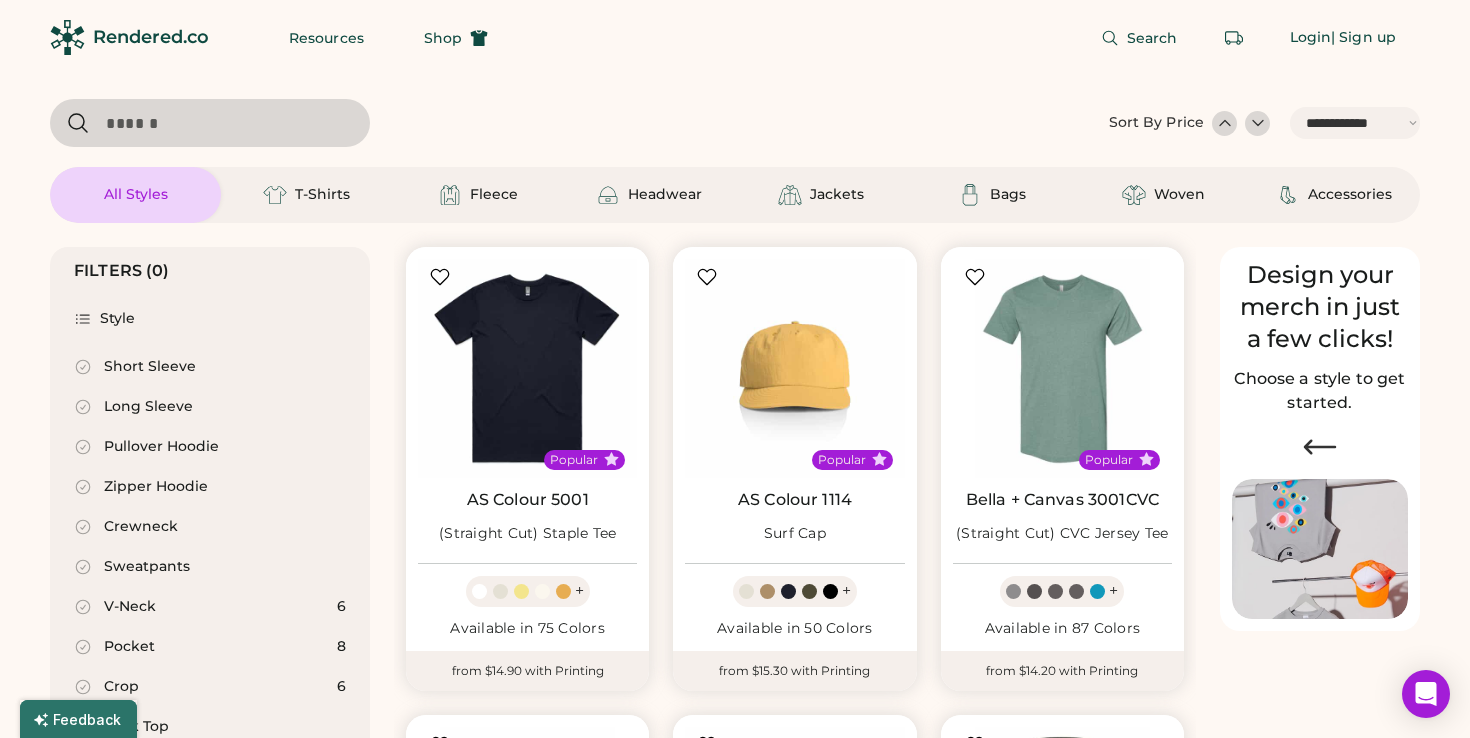 click on "Short Sleeve" at bounding box center (150, 367) 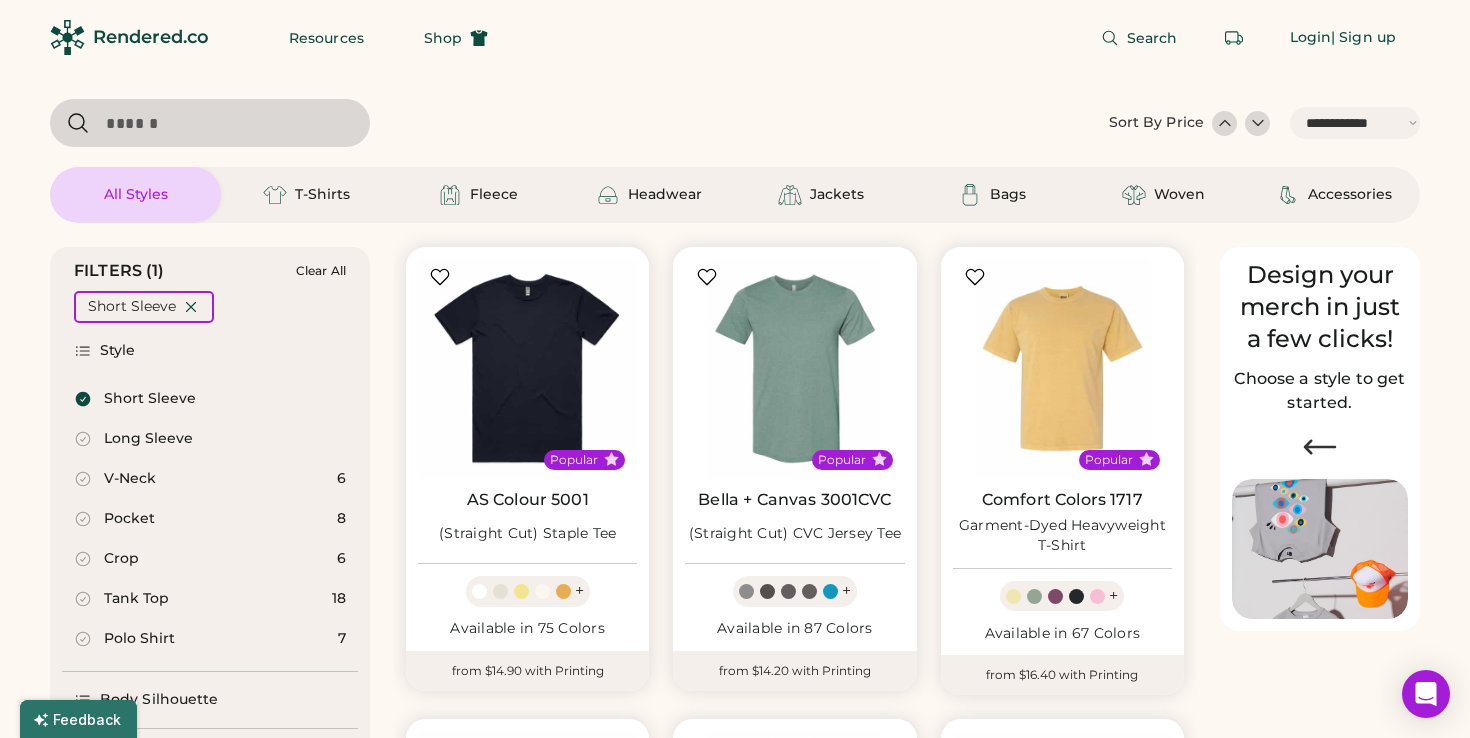 click at bounding box center [83, 351] 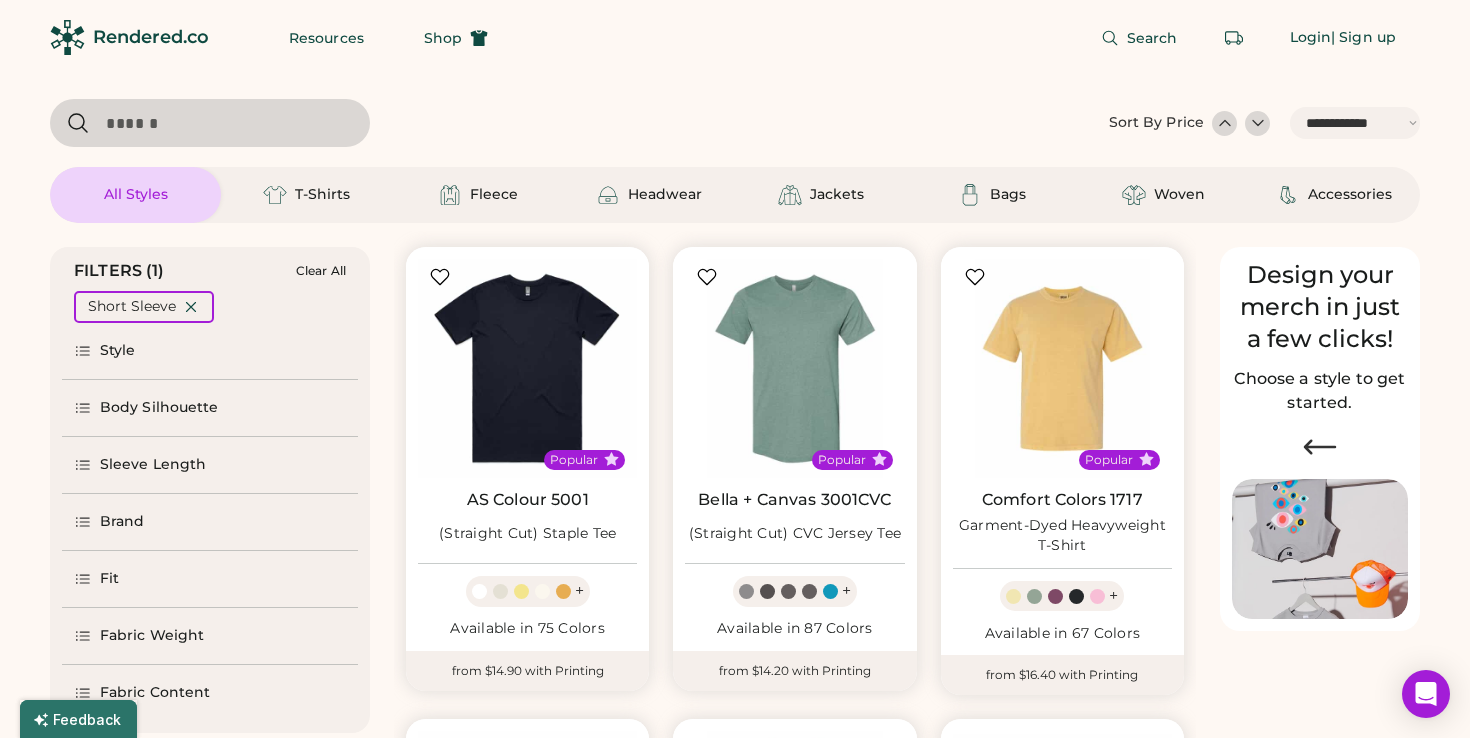 click at bounding box center [83, 522] 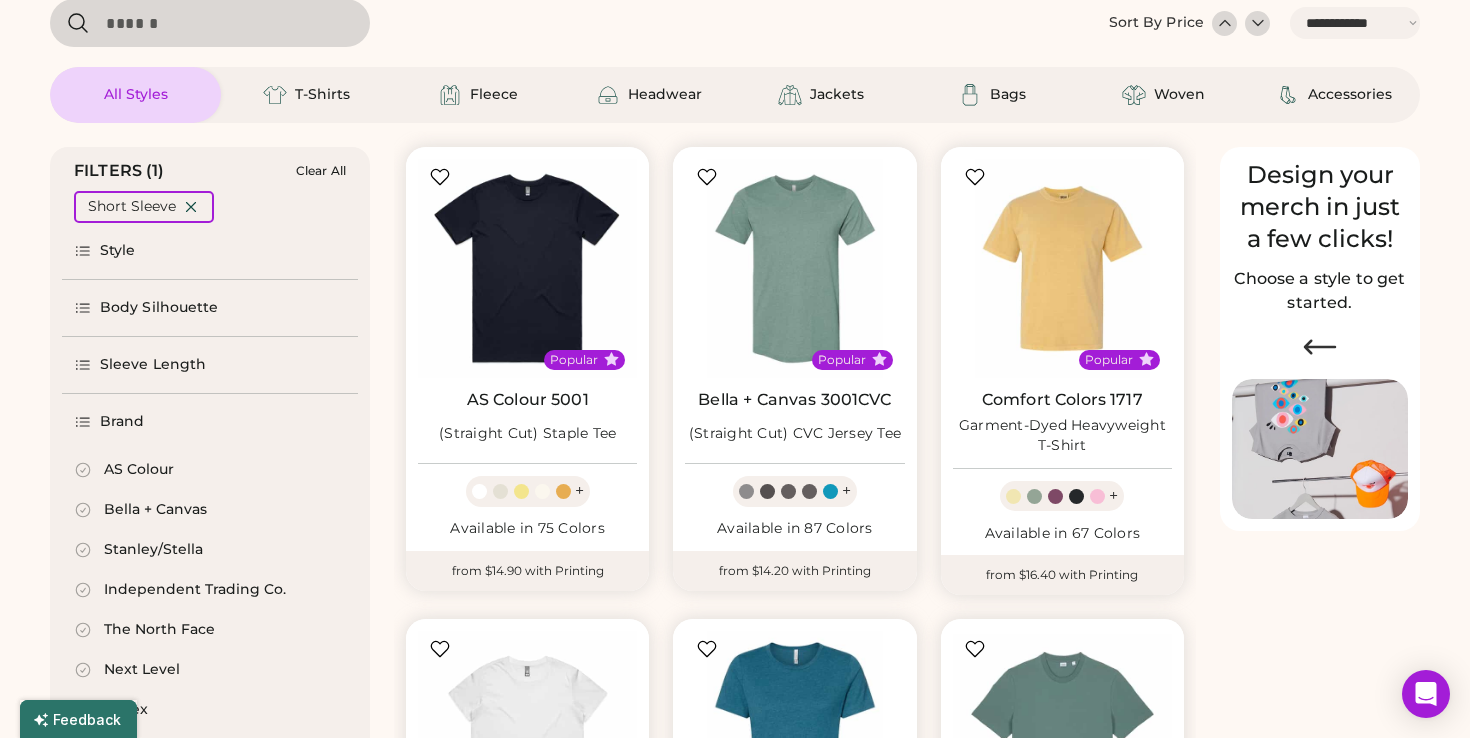 scroll, scrollTop: 101, scrollLeft: 0, axis: vertical 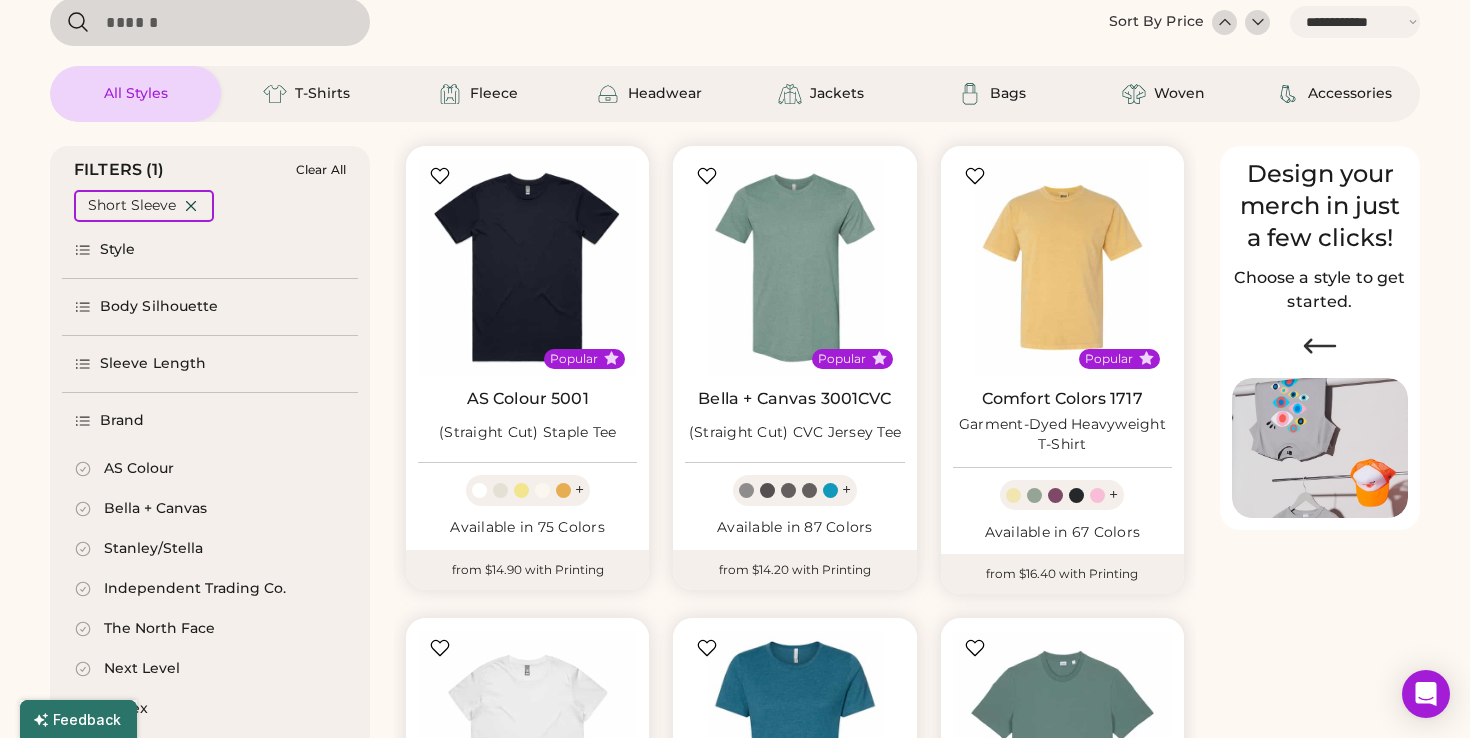 click on "Bella + Canvas" at bounding box center [140, 509] 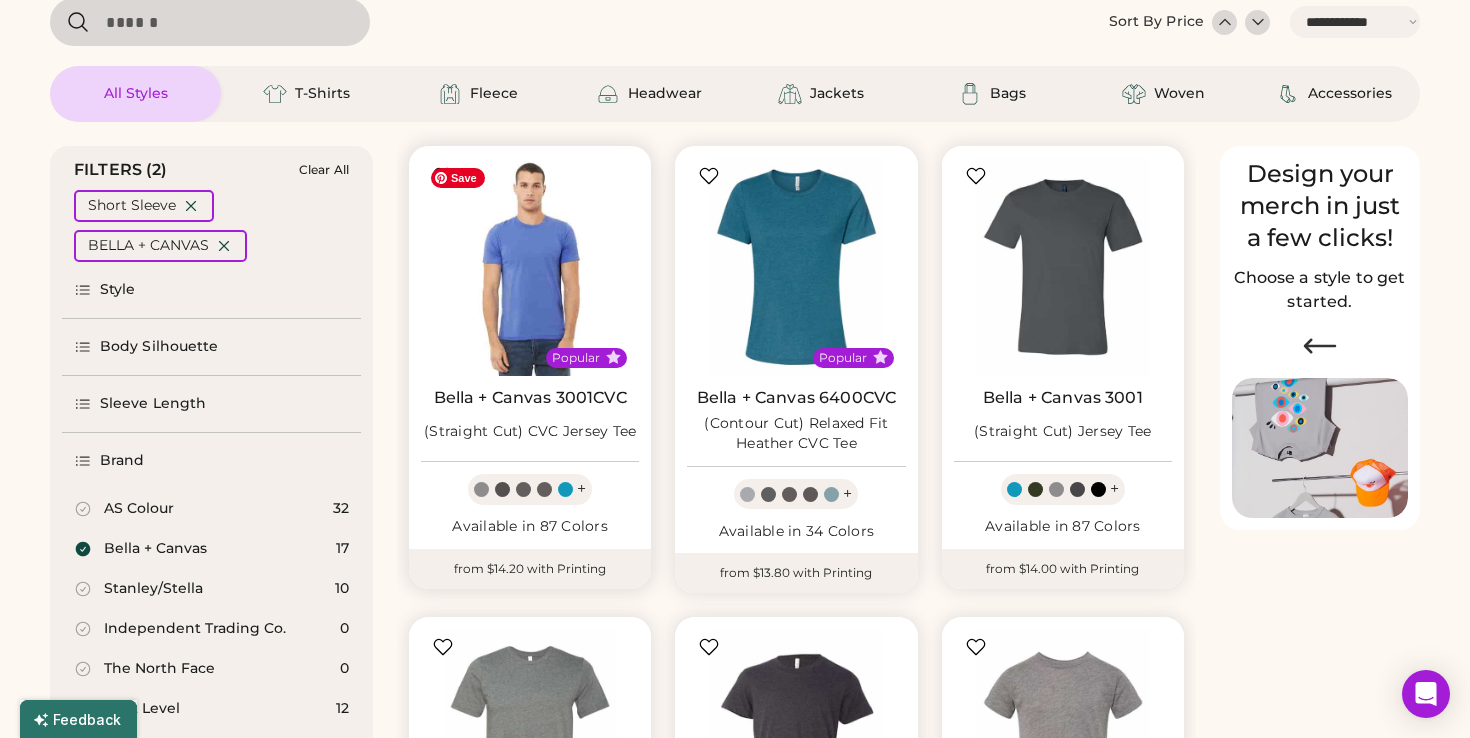 click at bounding box center [530, 267] 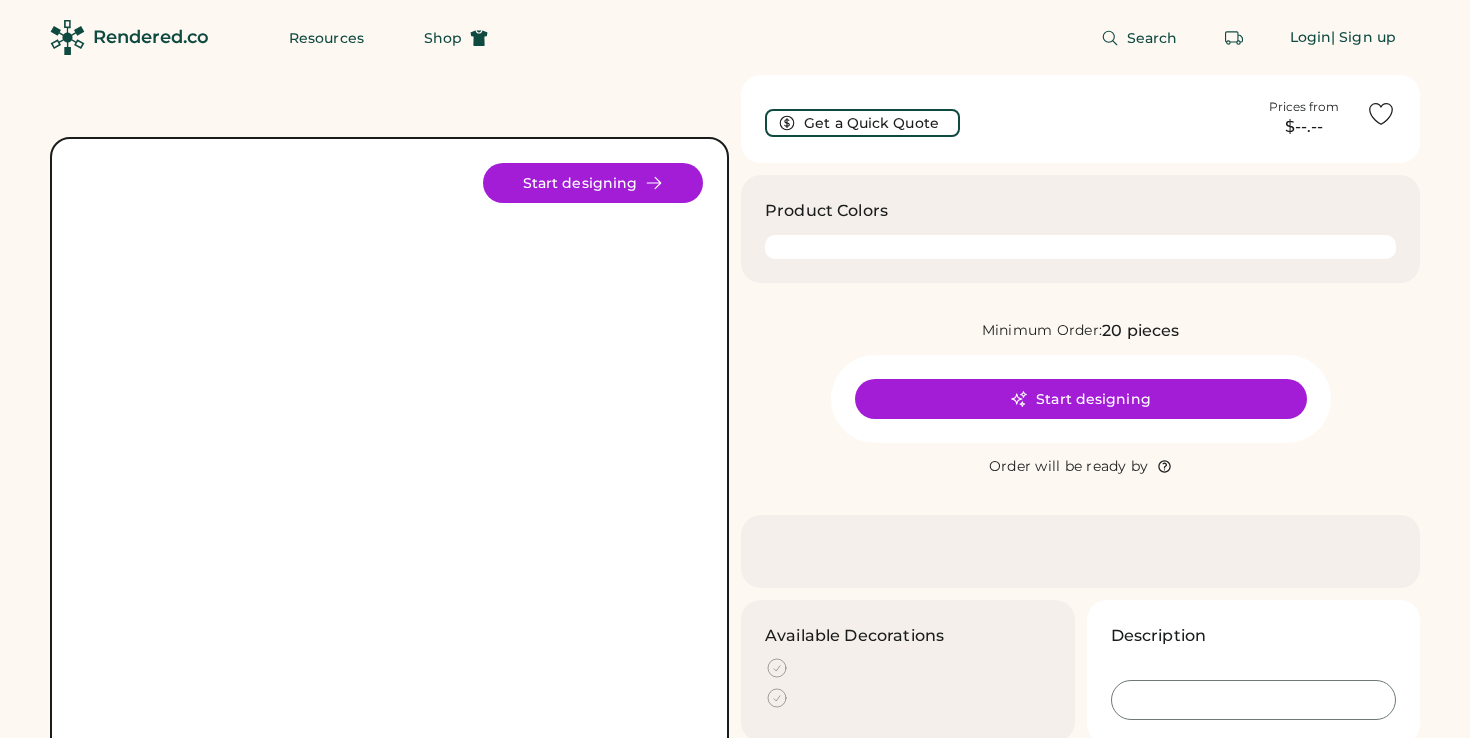 scroll, scrollTop: 0, scrollLeft: 0, axis: both 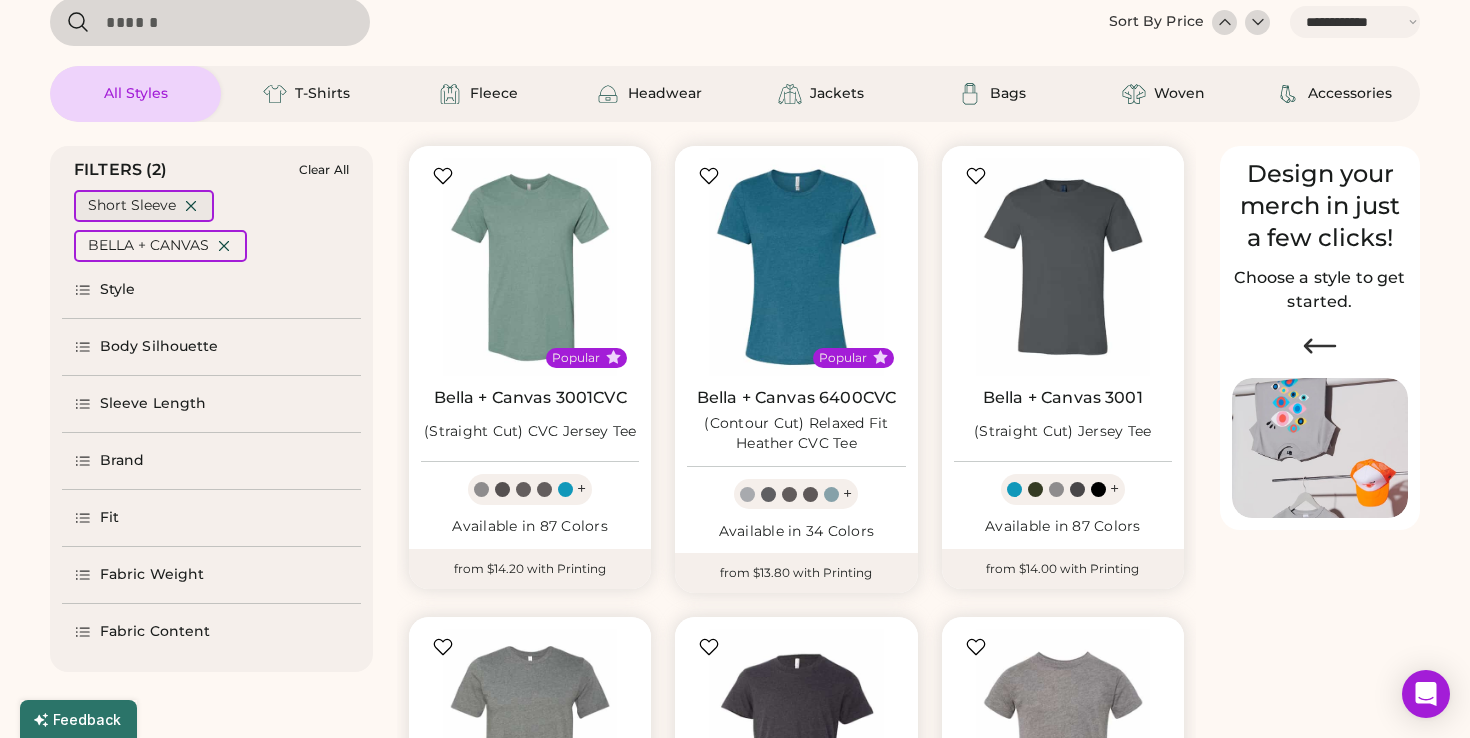 click at bounding box center [191, 206] 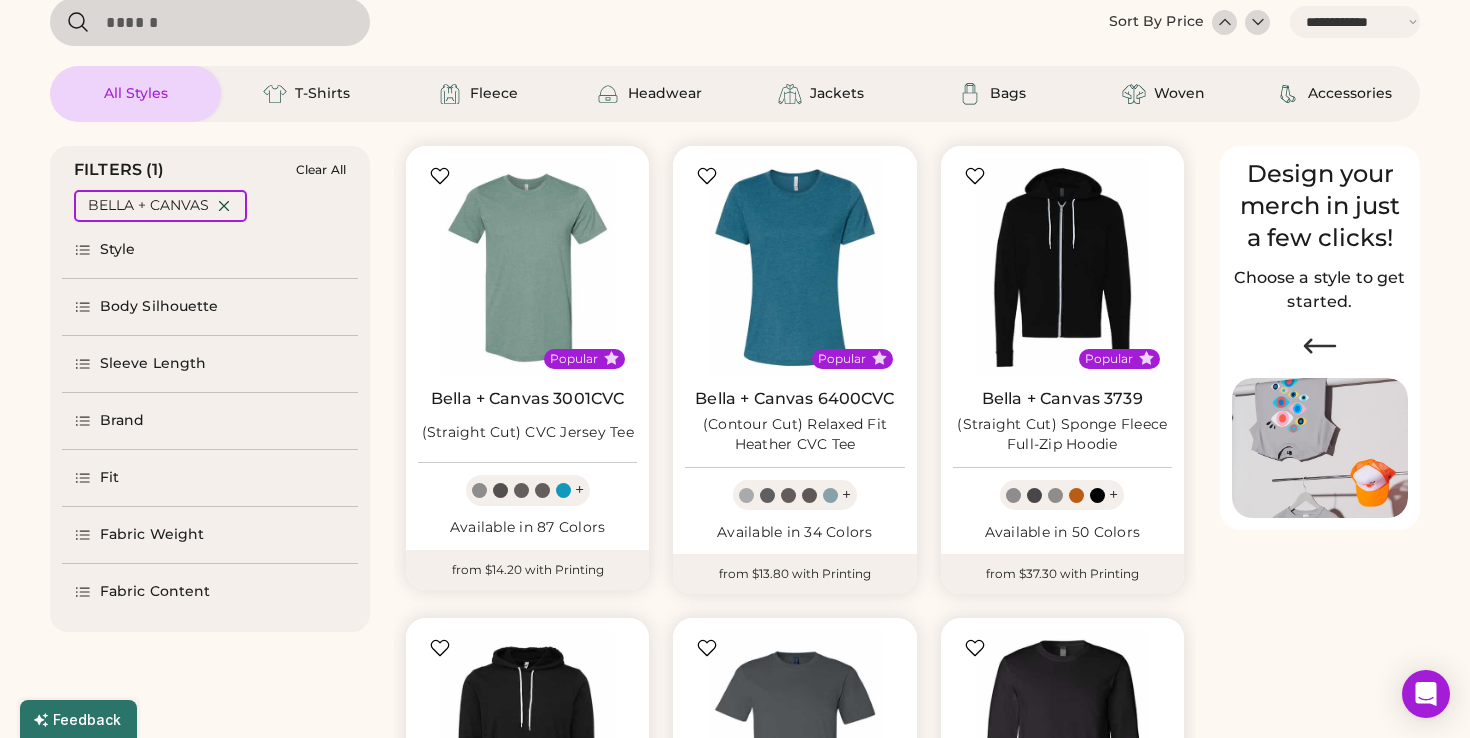 click on "Style" at bounding box center [118, 250] 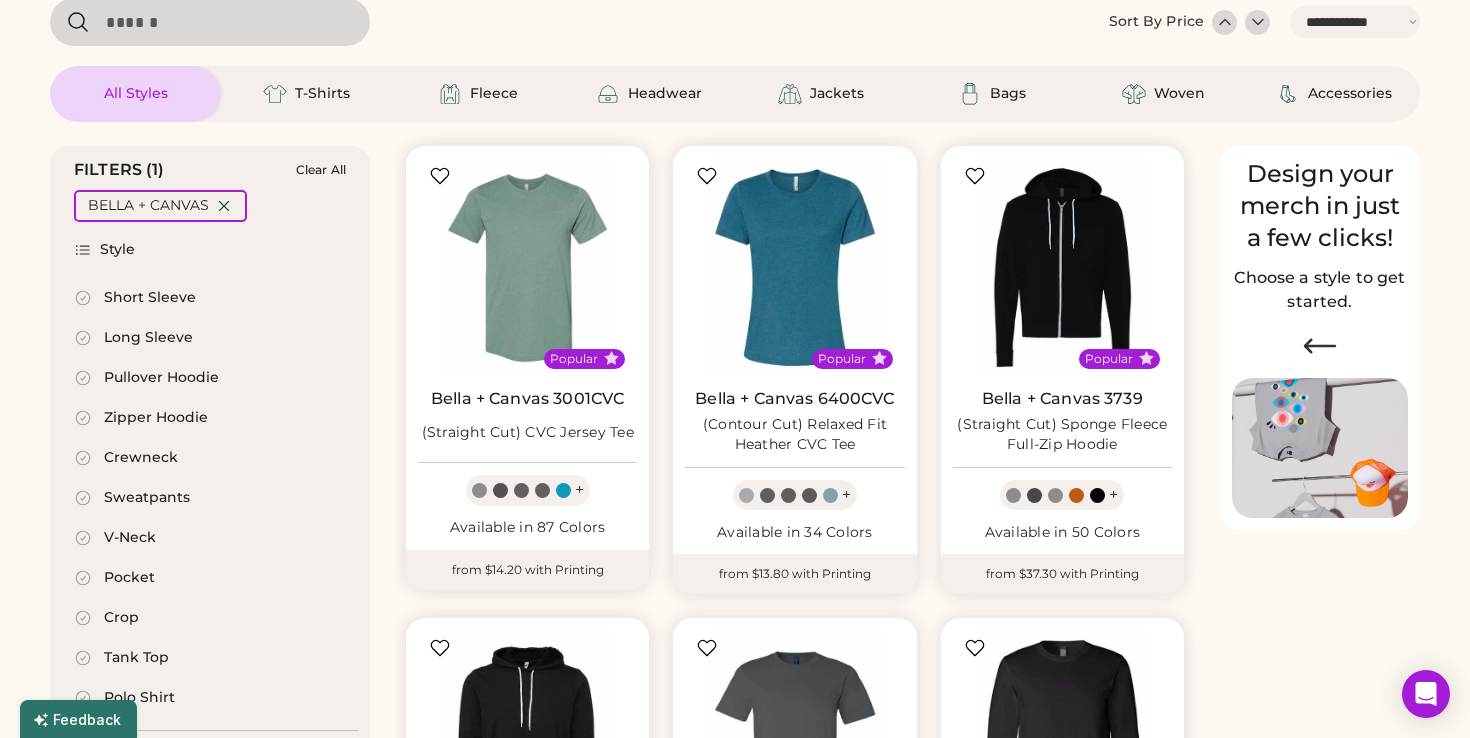 click on "Long Sleeve" at bounding box center [148, 338] 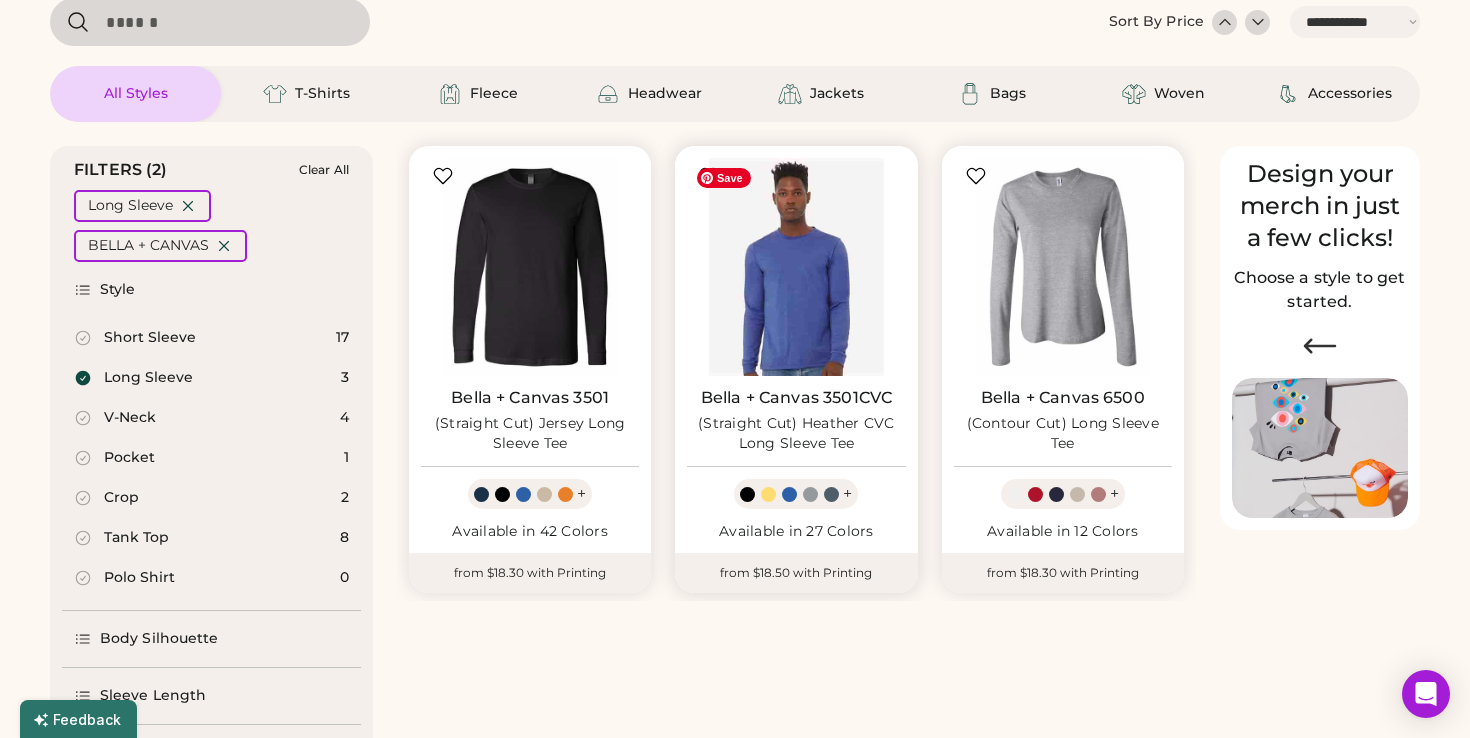 click at bounding box center [796, 267] 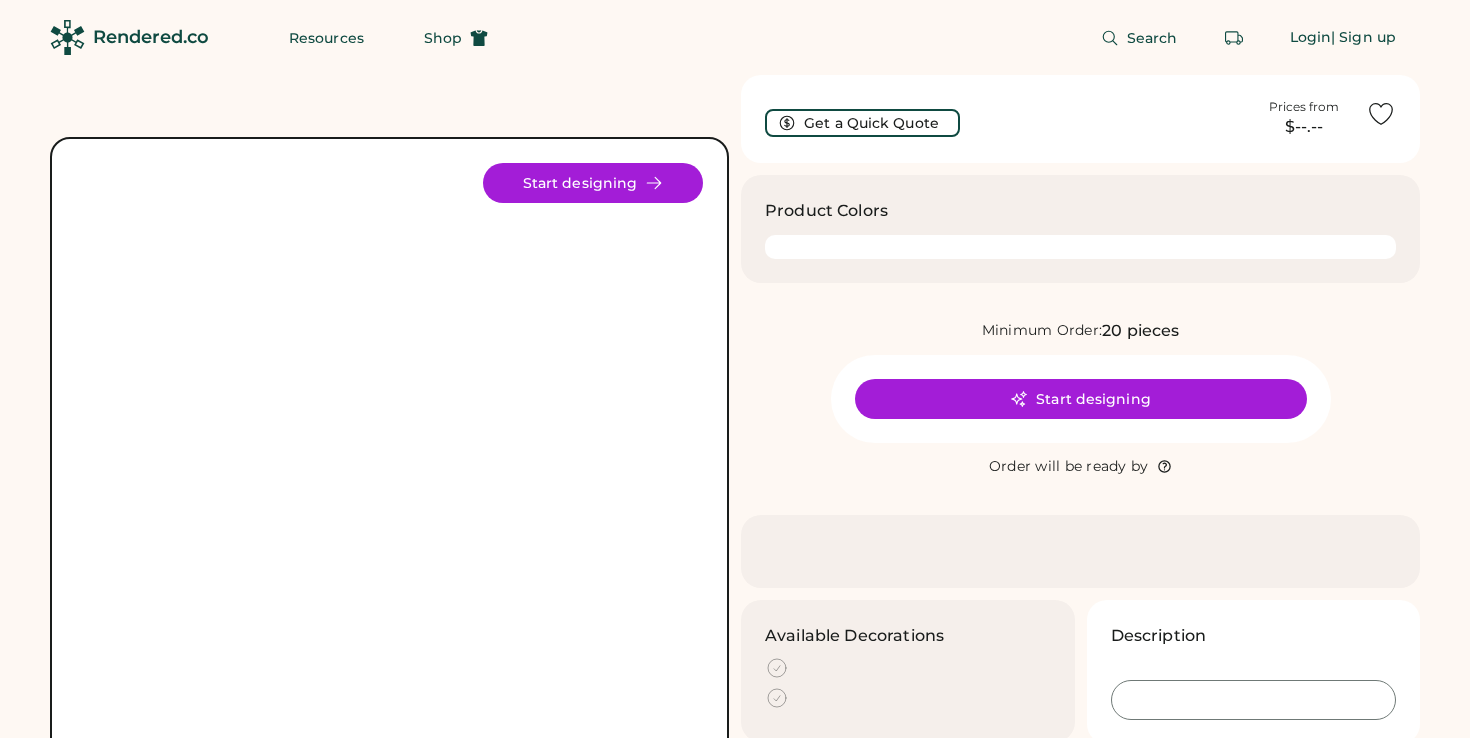 scroll, scrollTop: 0, scrollLeft: 0, axis: both 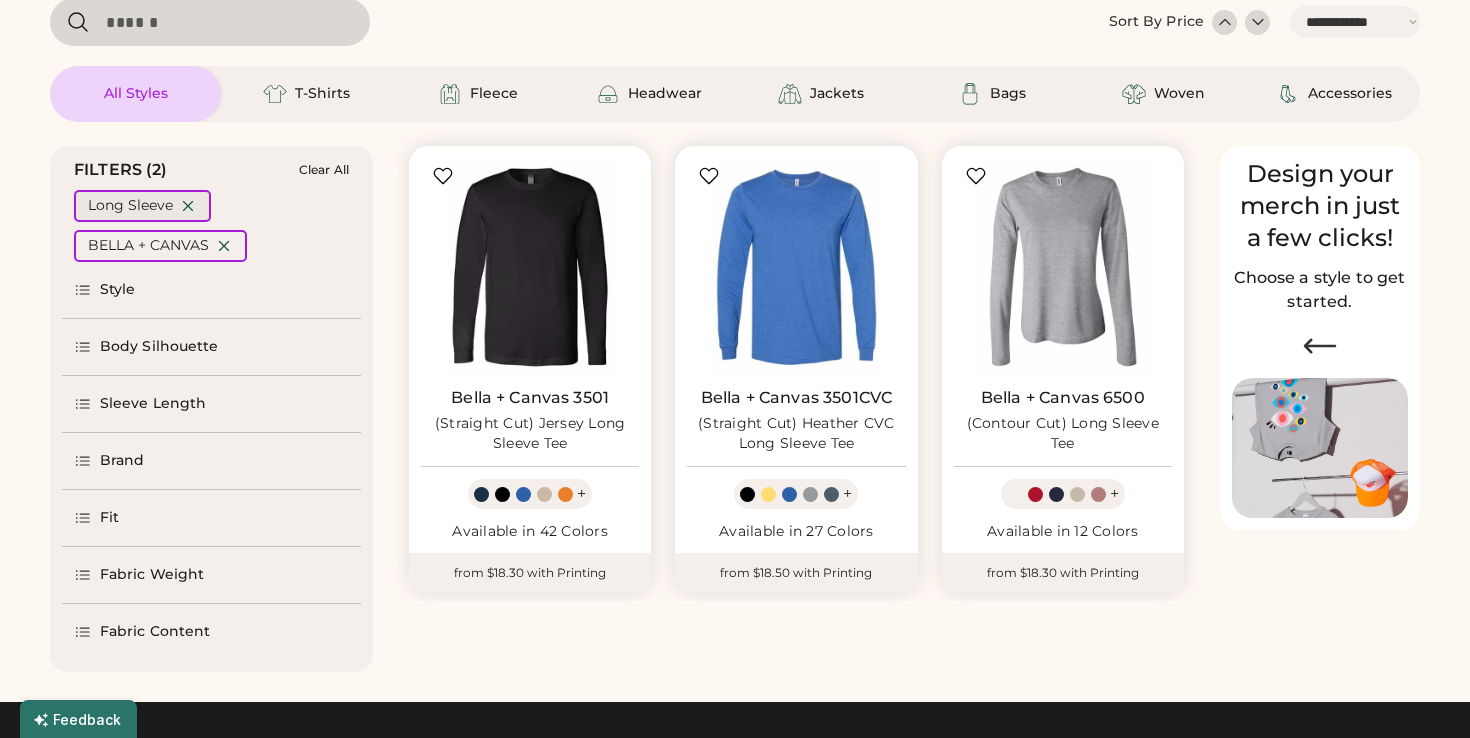 click on "Long Sleeve" at bounding box center [142, 206] 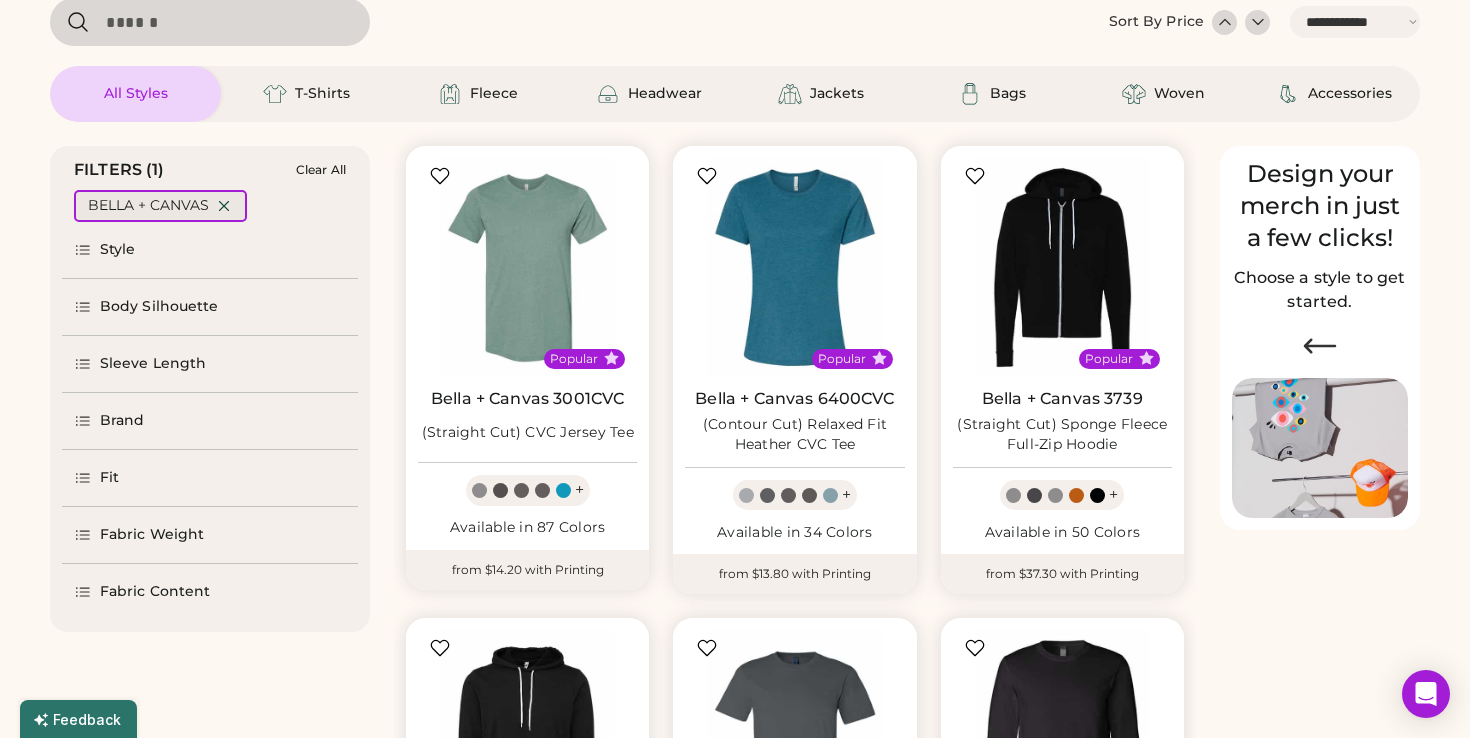 click at bounding box center (224, 206) 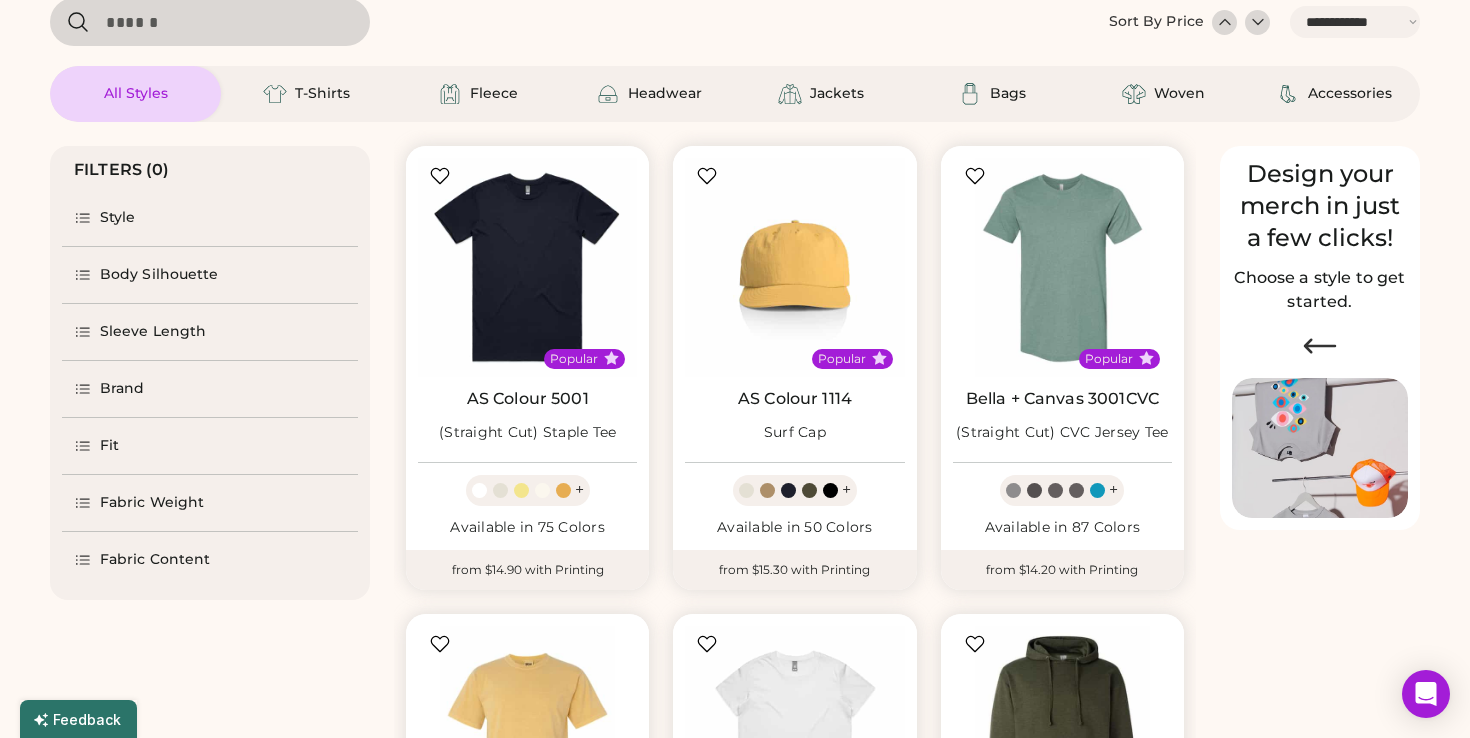 click on "Style" at bounding box center (118, 218) 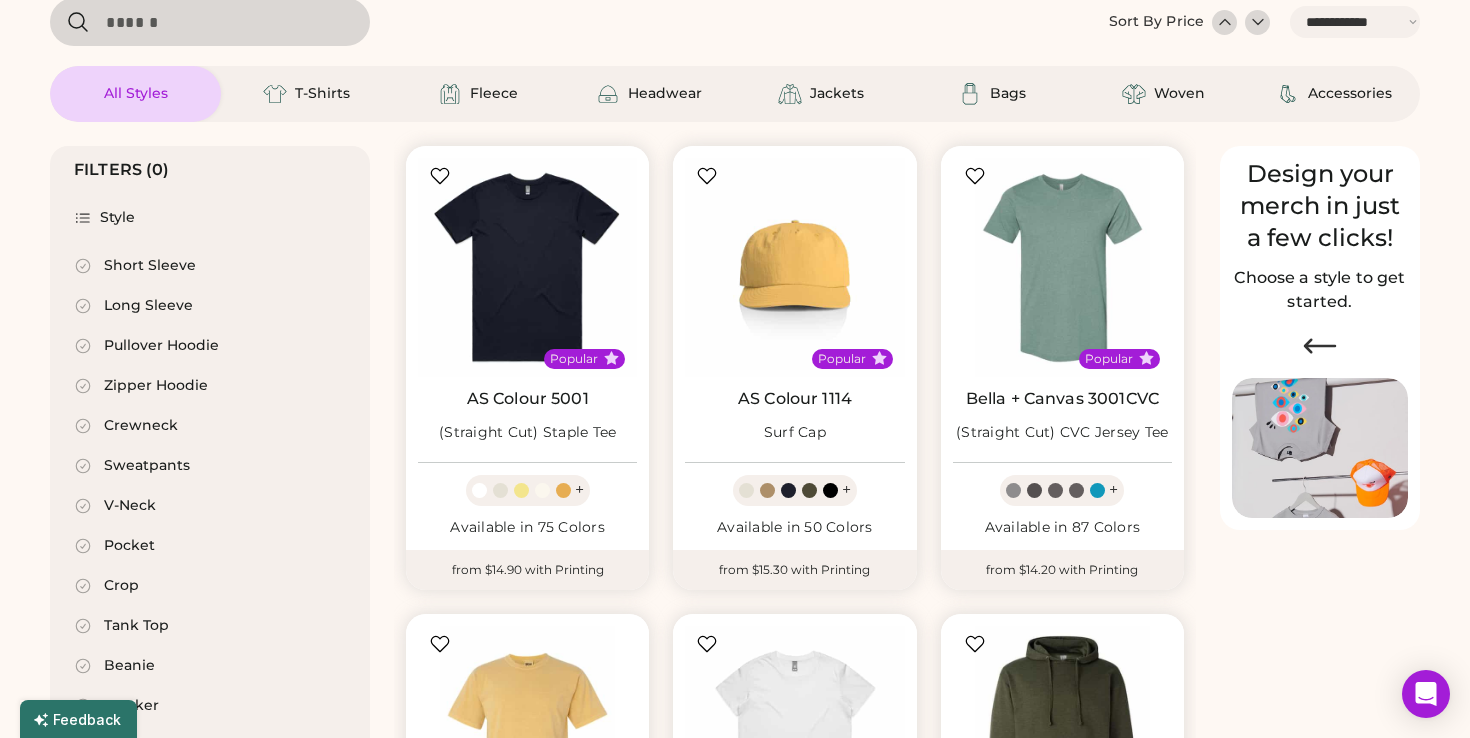 click on "Pullover Hoodie" at bounding box center (161, 346) 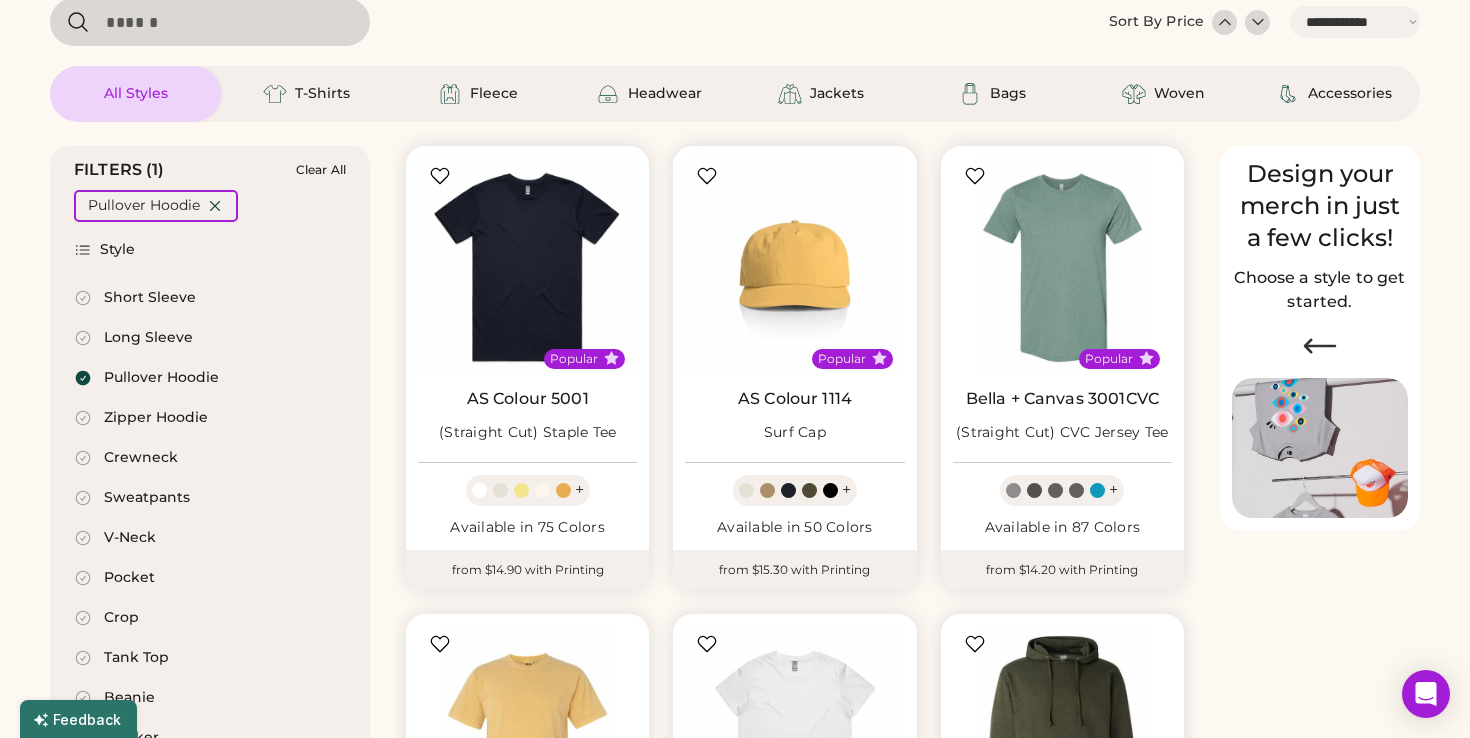 click on "Crewneck" at bounding box center [141, 458] 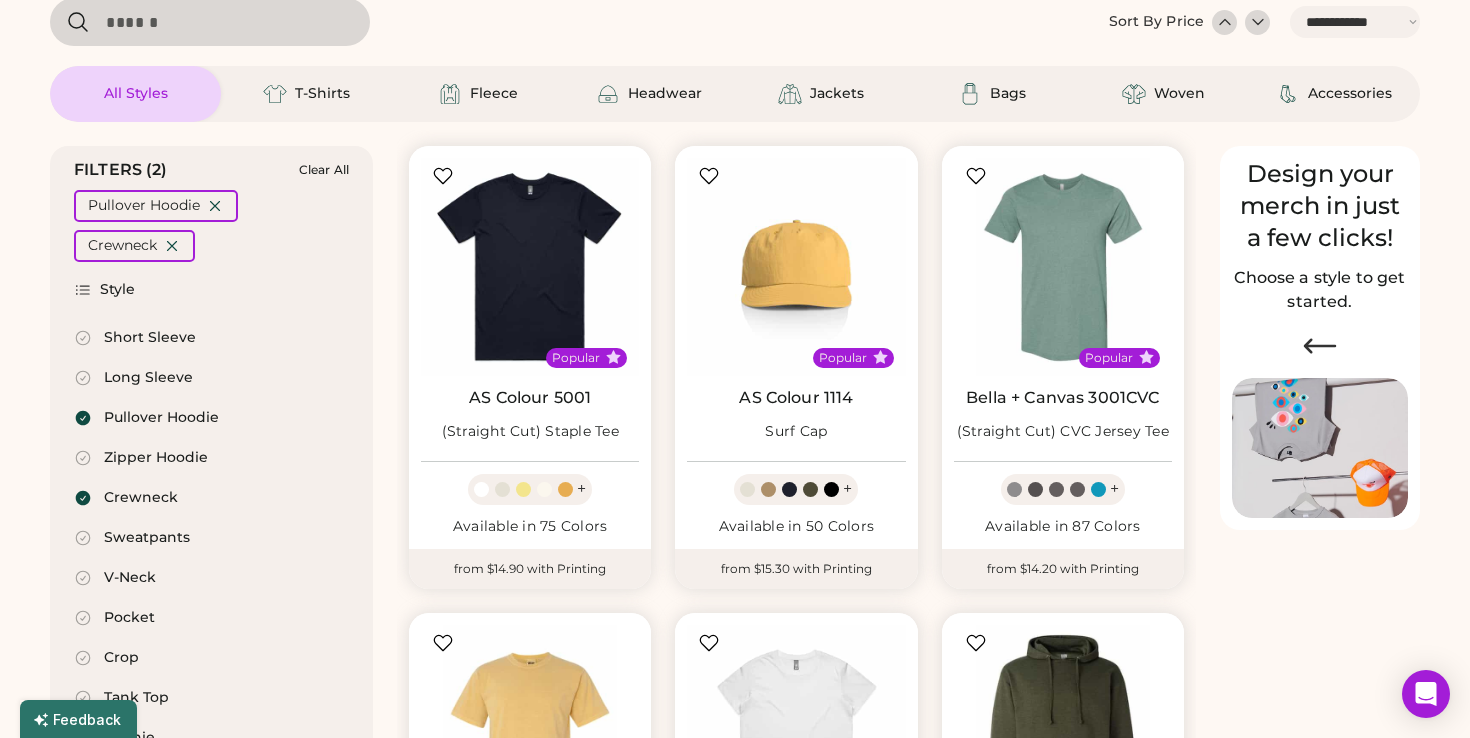 scroll, scrollTop: 0, scrollLeft: 0, axis: both 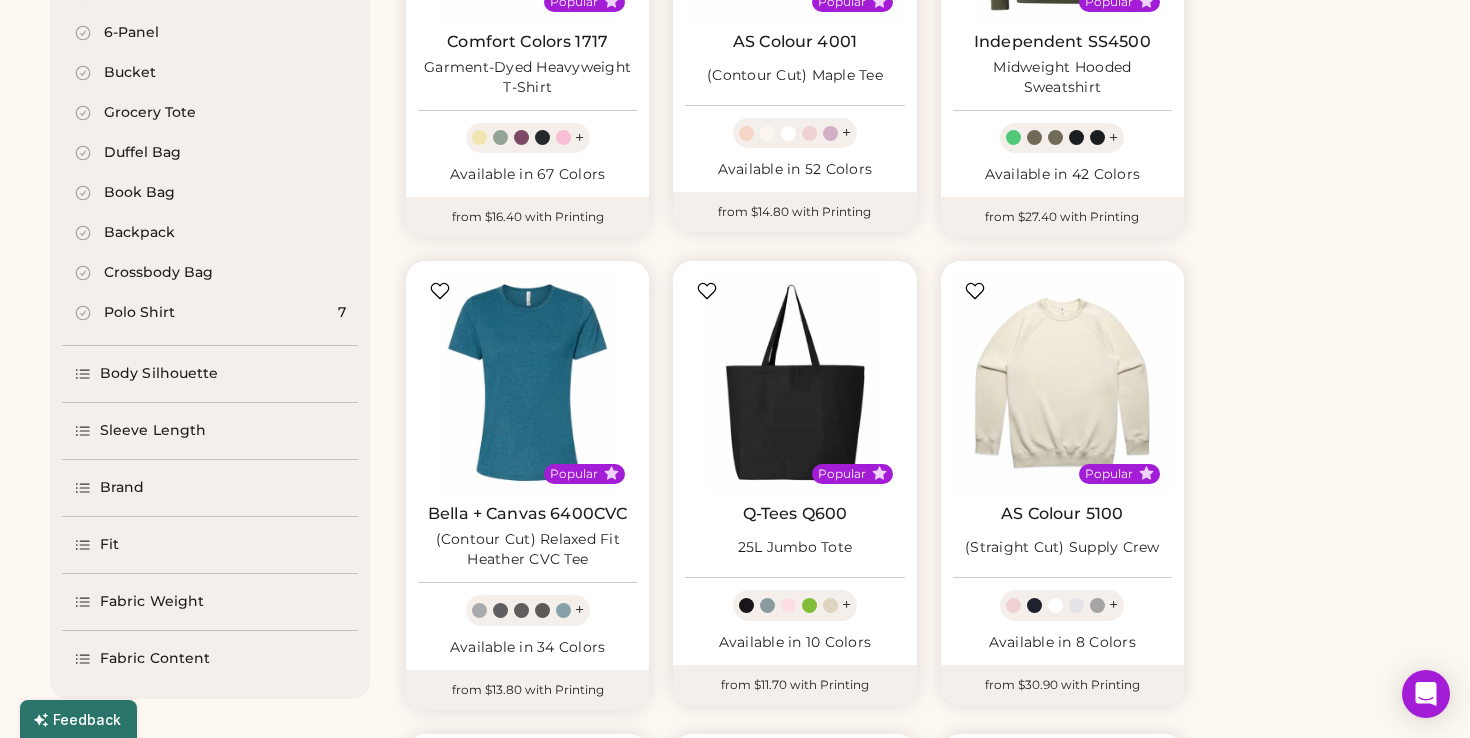 click on "Sleeve Length" at bounding box center [153, 431] 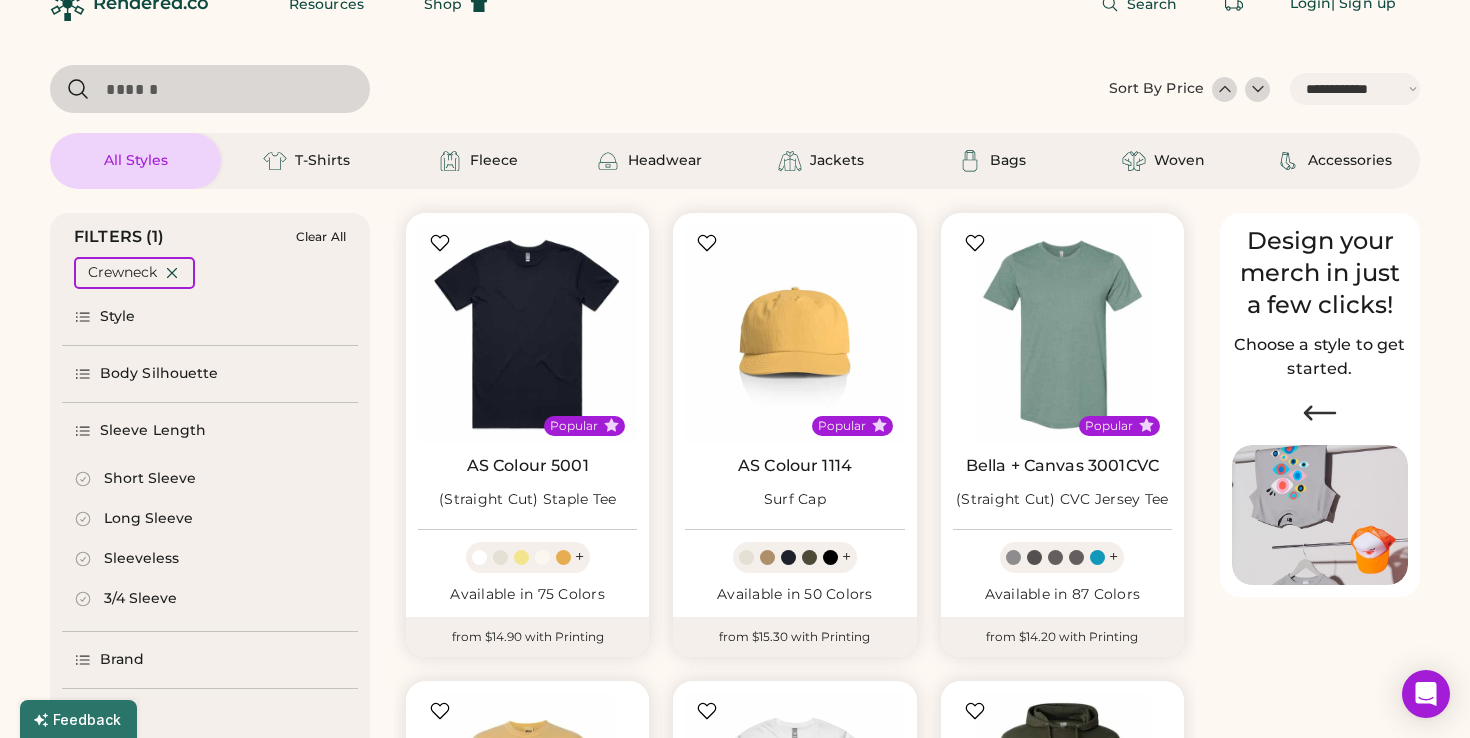 scroll, scrollTop: 52, scrollLeft: 0, axis: vertical 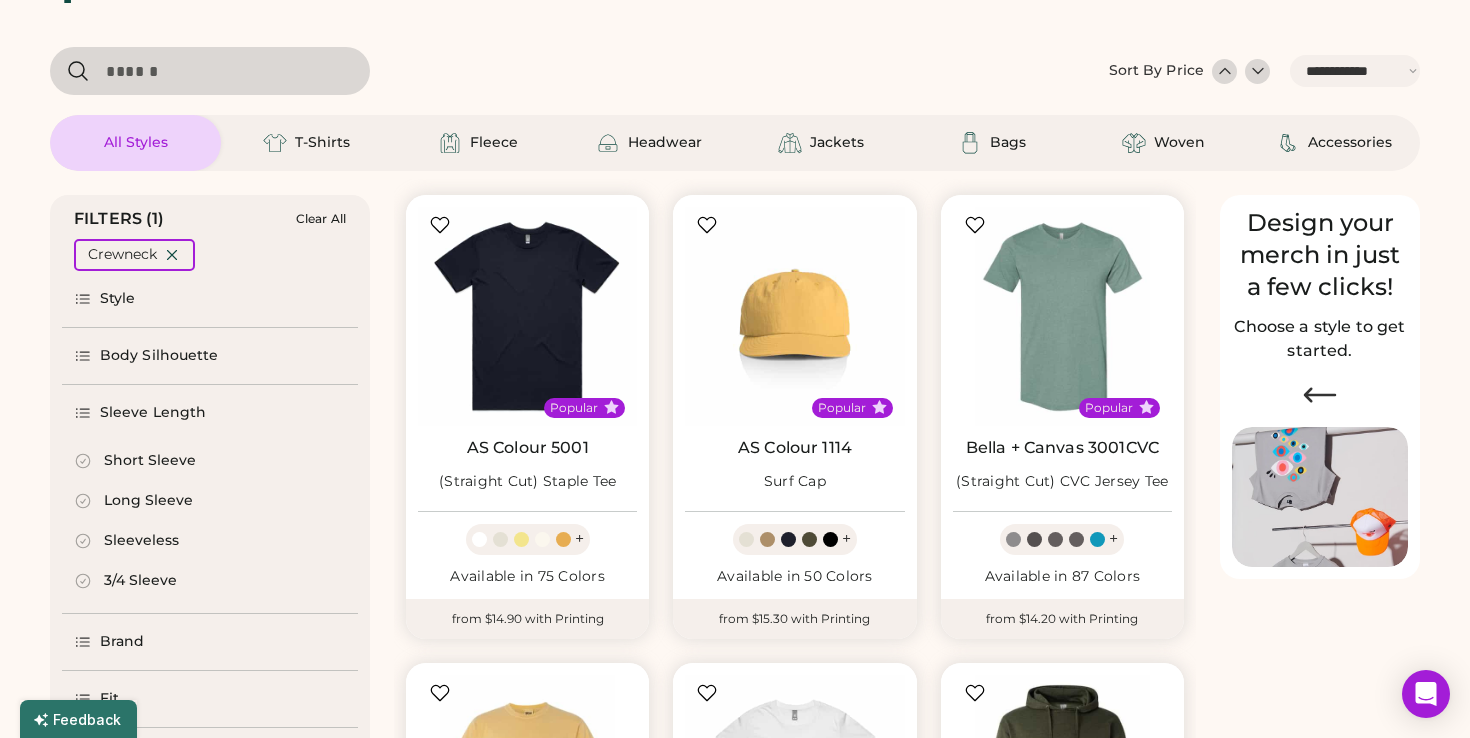 click on "Sleeve Length" at bounding box center (153, 413) 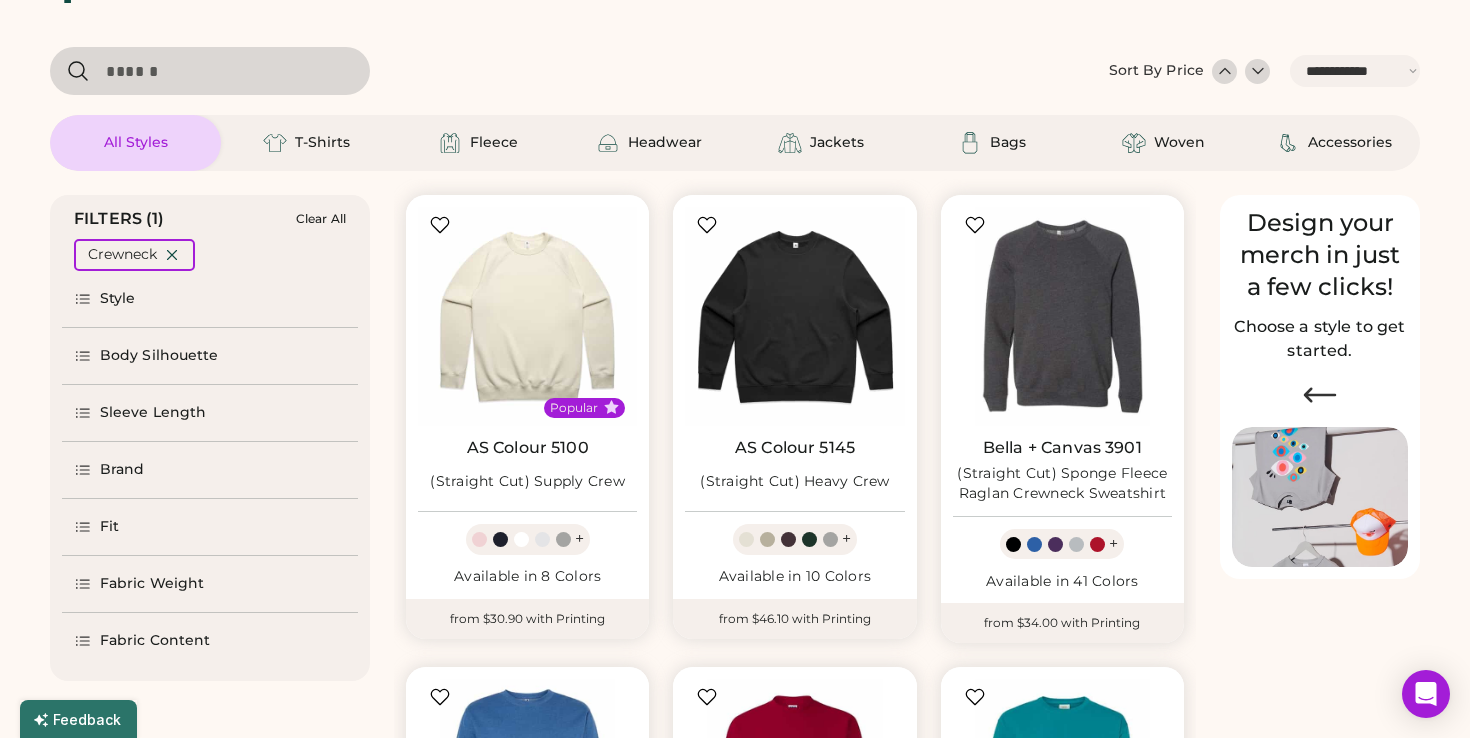 click on "Brand" at bounding box center (122, 470) 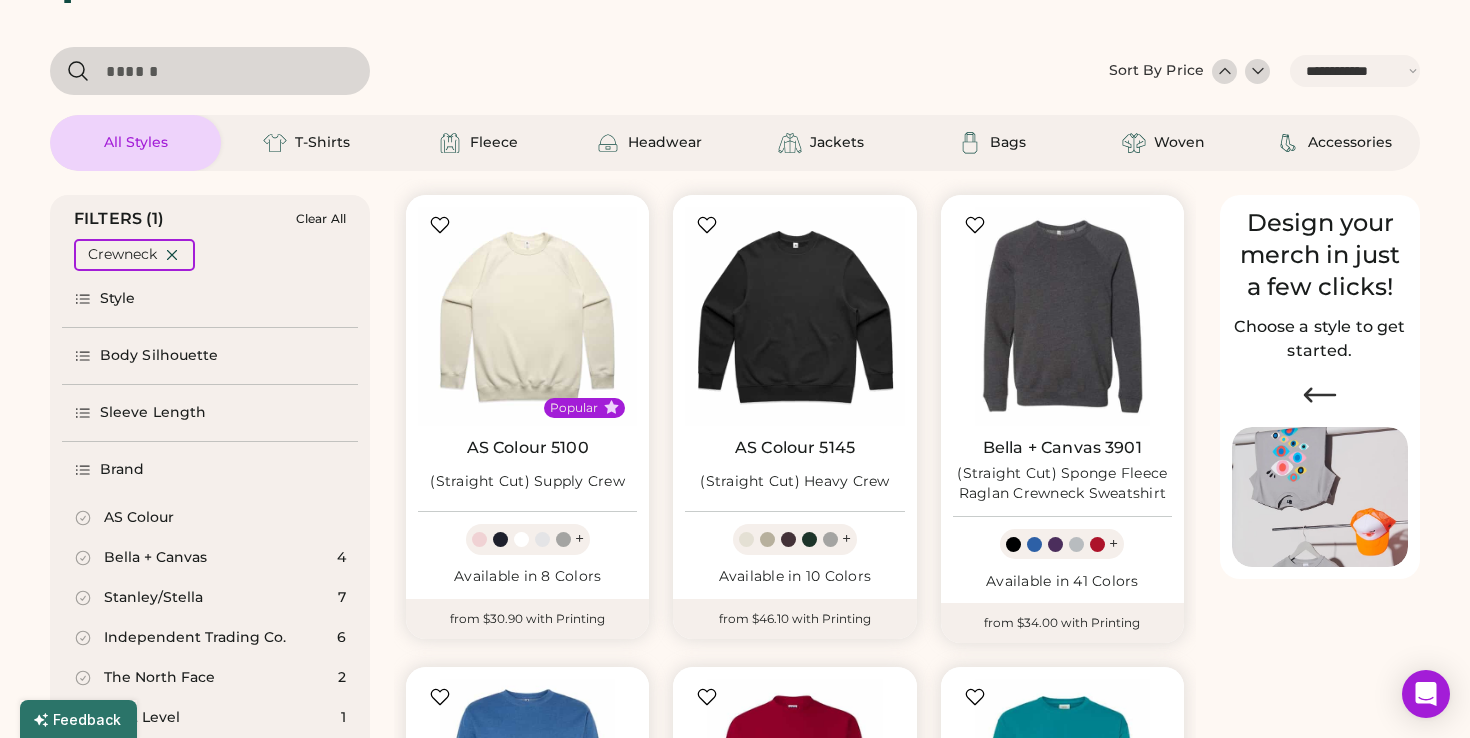 click on "Bella + Canvas" at bounding box center [155, 558] 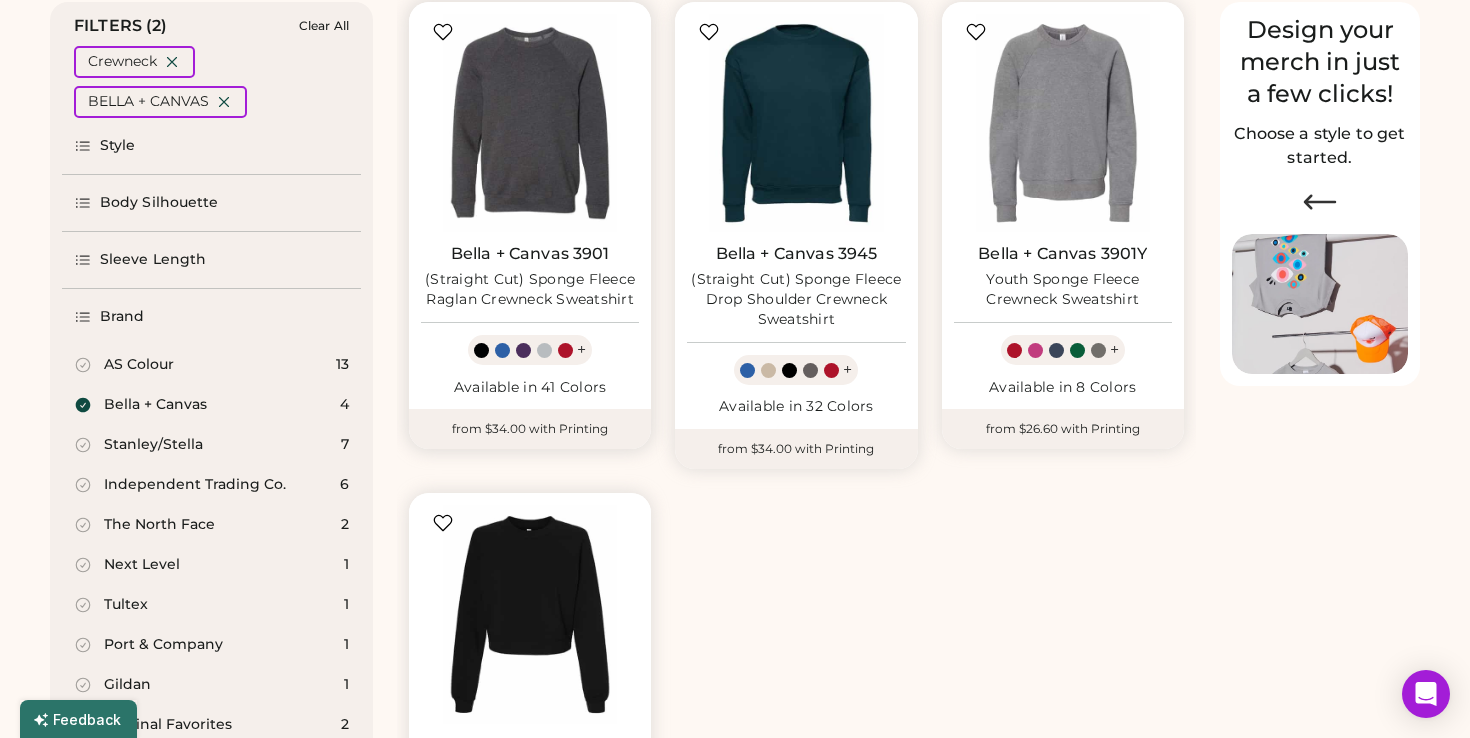 scroll, scrollTop: 248, scrollLeft: 0, axis: vertical 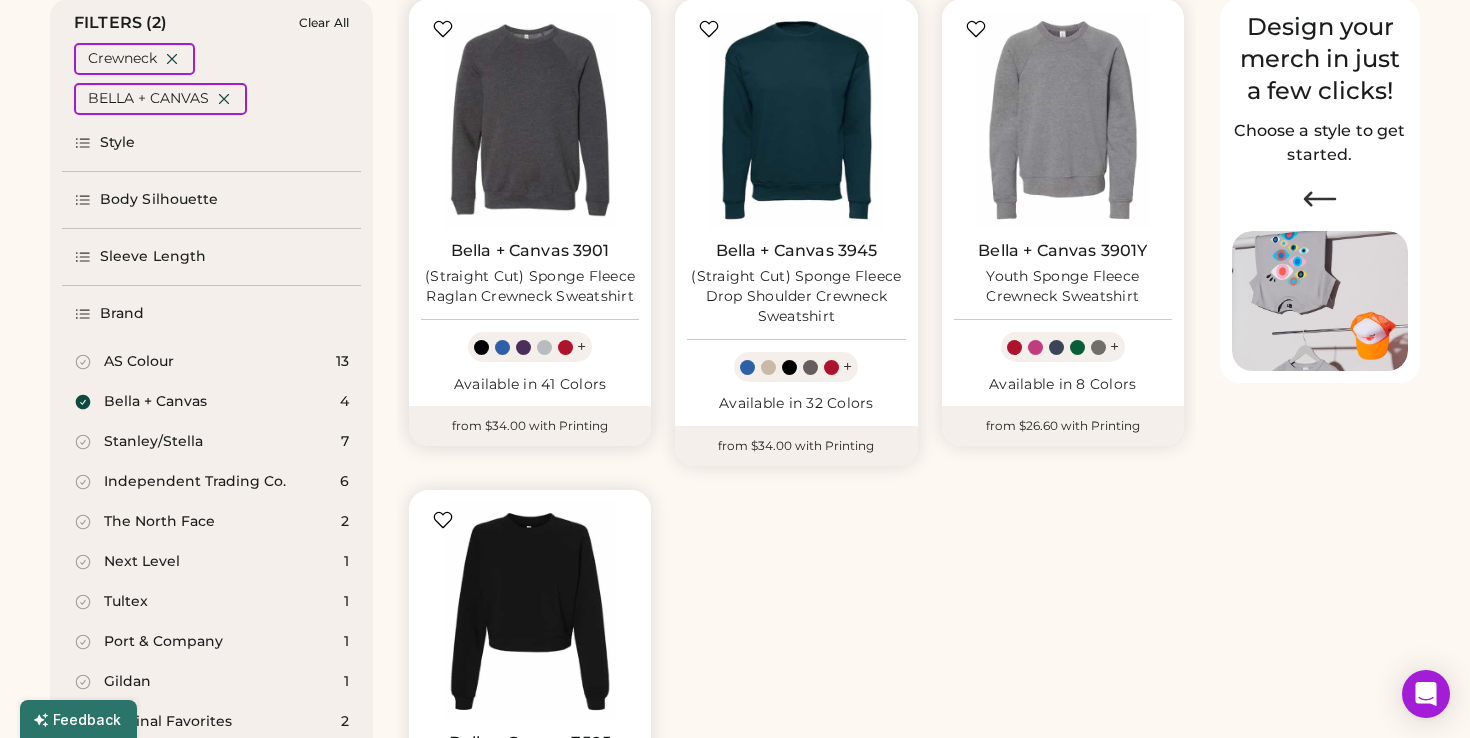 click on "Bella + Canvas 3901" at bounding box center (530, 251) 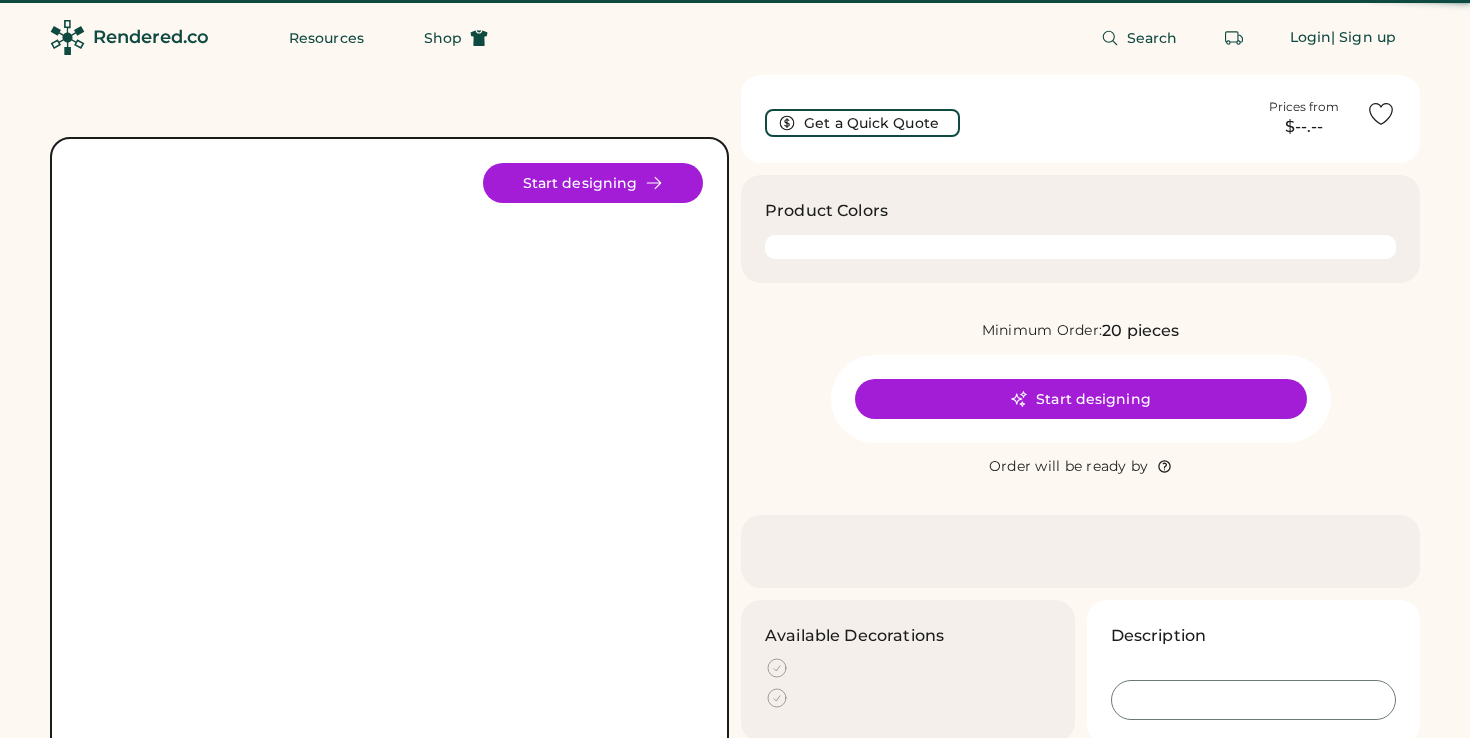 scroll, scrollTop: 0, scrollLeft: 0, axis: both 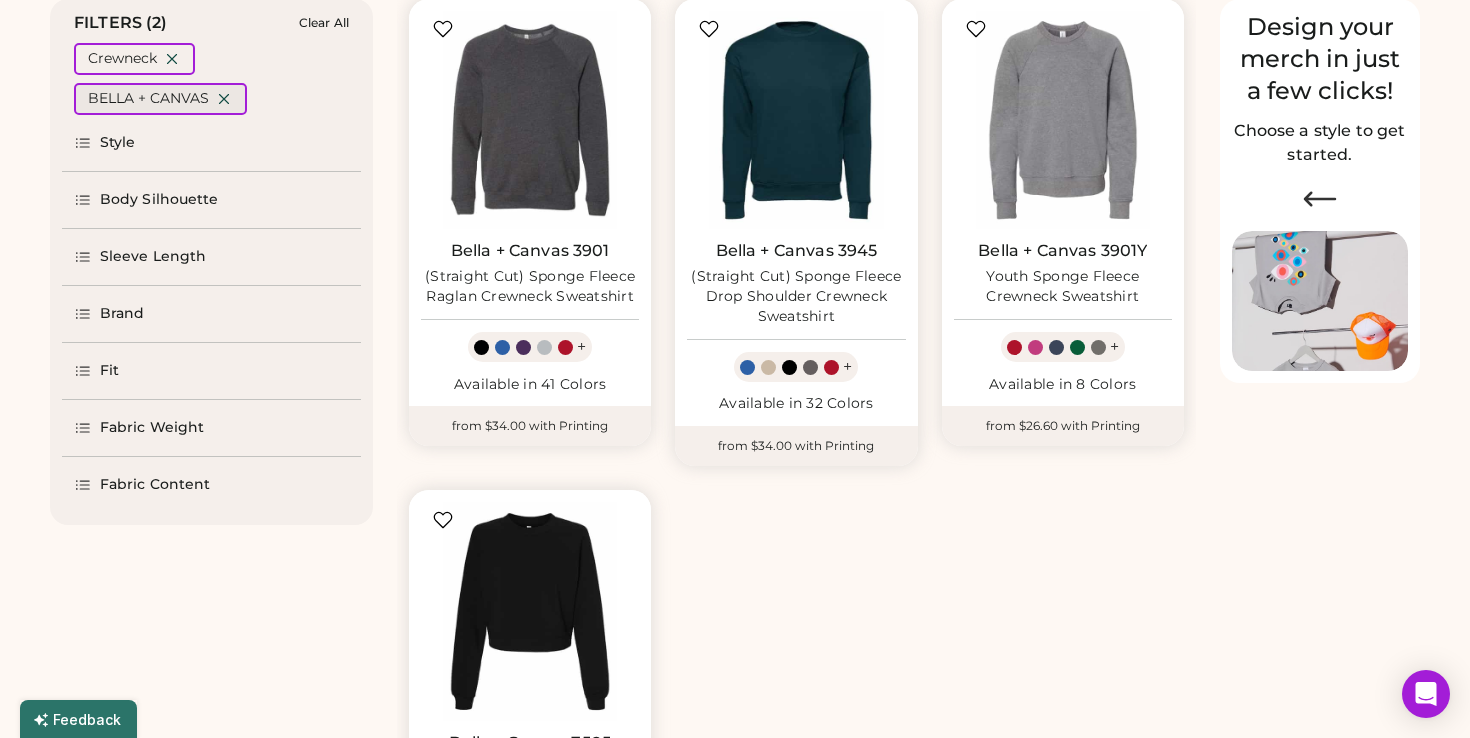 click at bounding box center [224, 99] 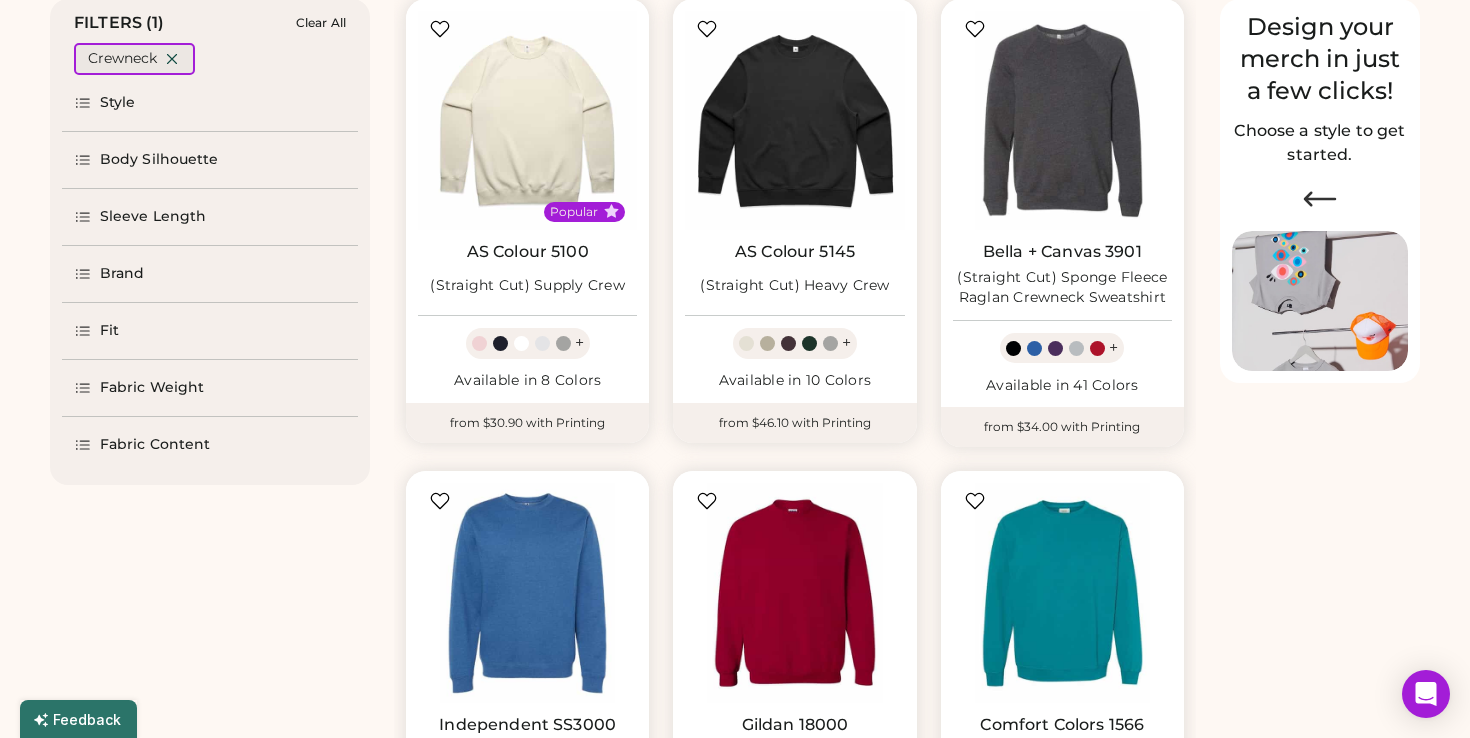 click at bounding box center [172, 59] 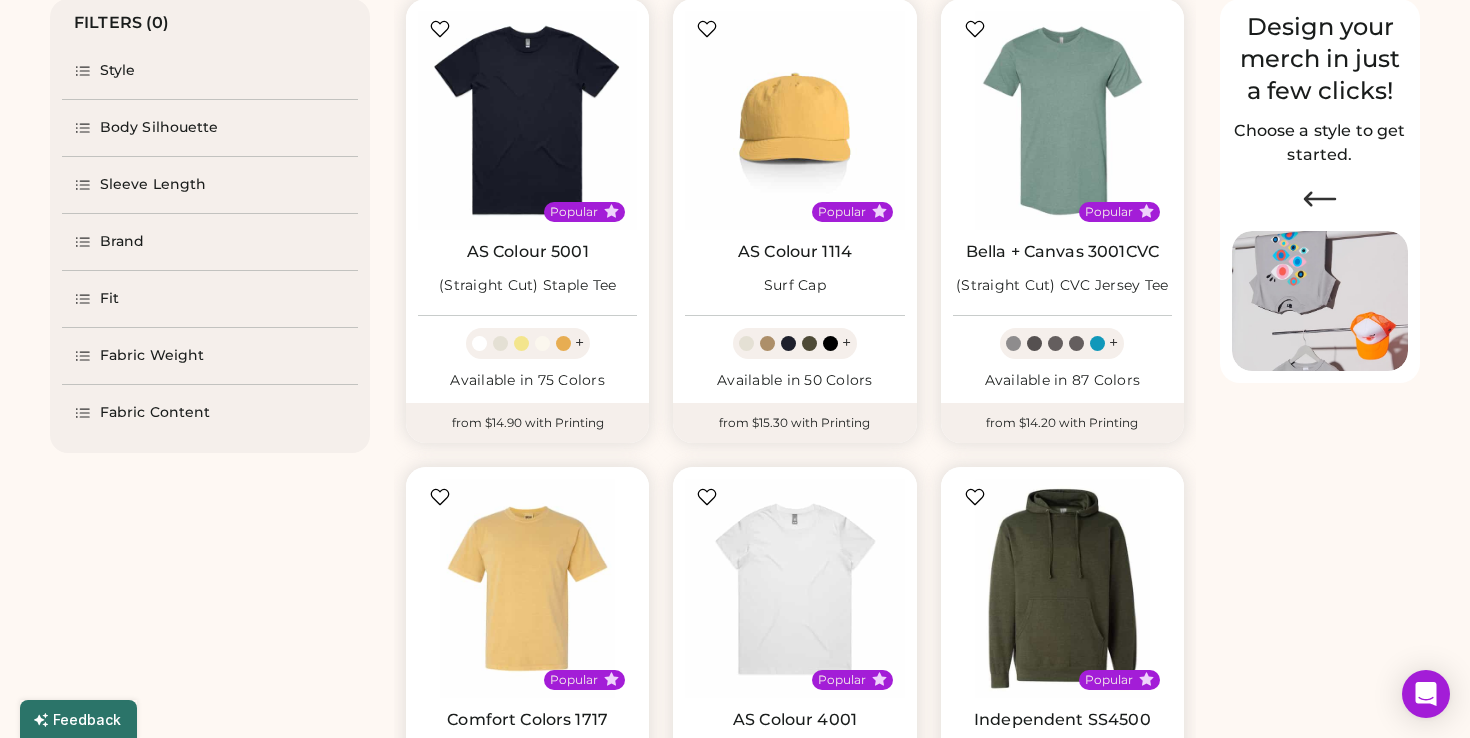 click on "Brand" at bounding box center [122, 242] 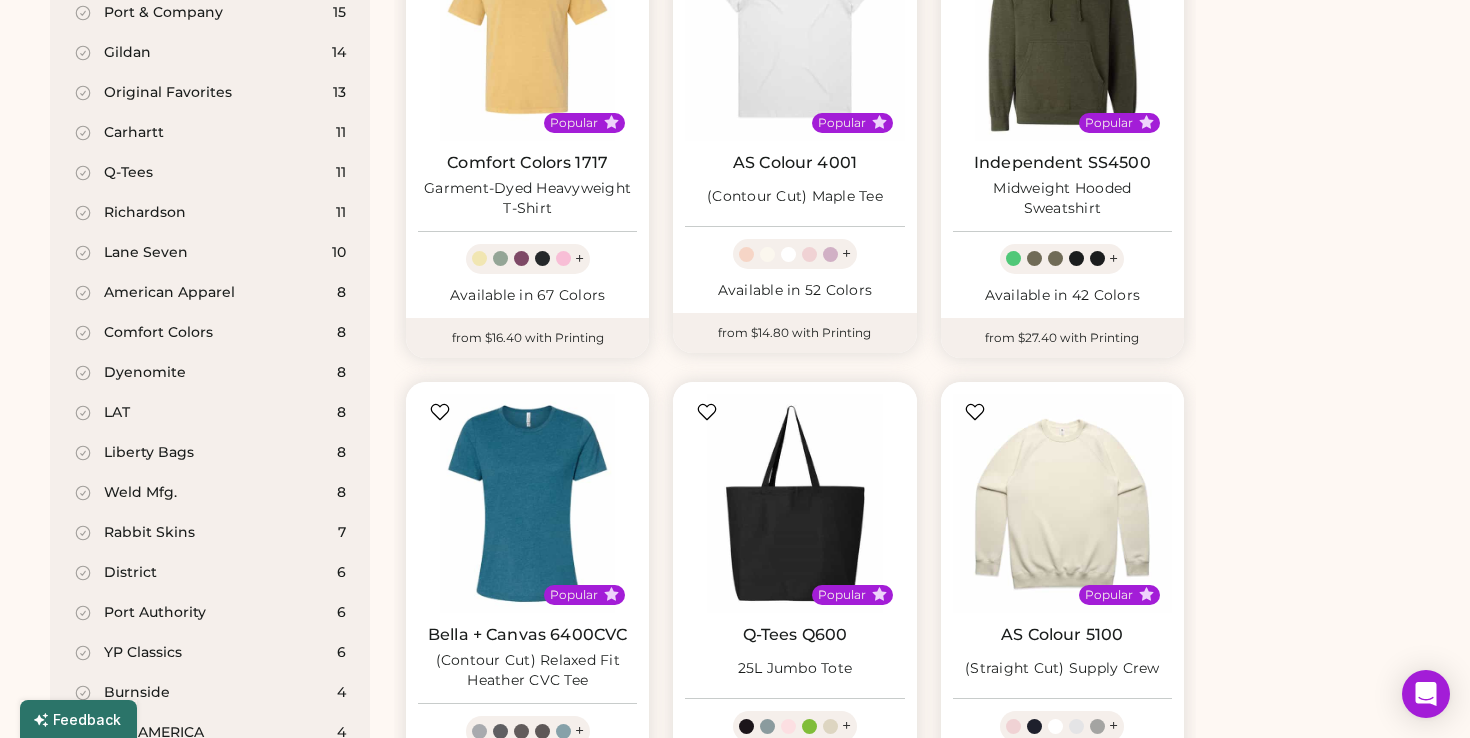 scroll, scrollTop: 583, scrollLeft: 0, axis: vertical 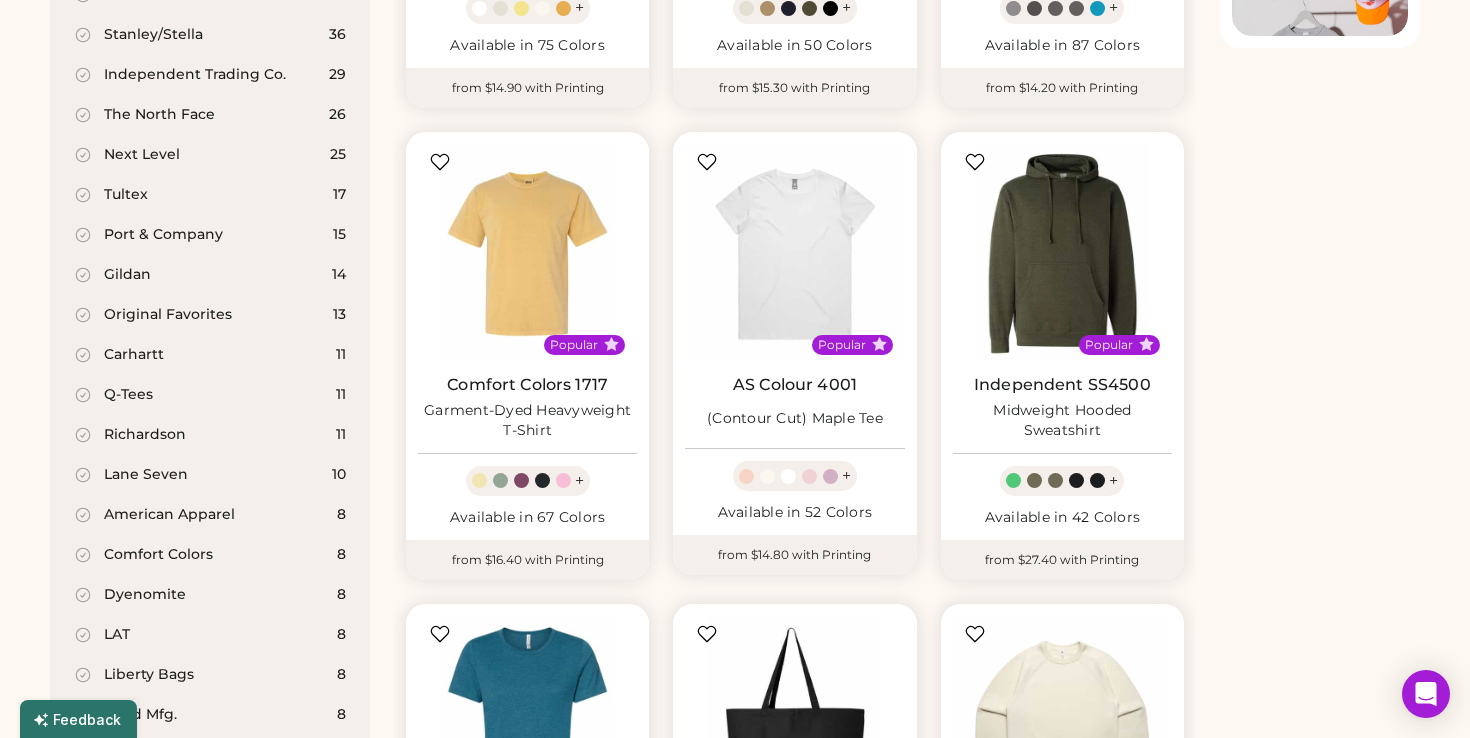 click on "Next Level" at bounding box center (142, 155) 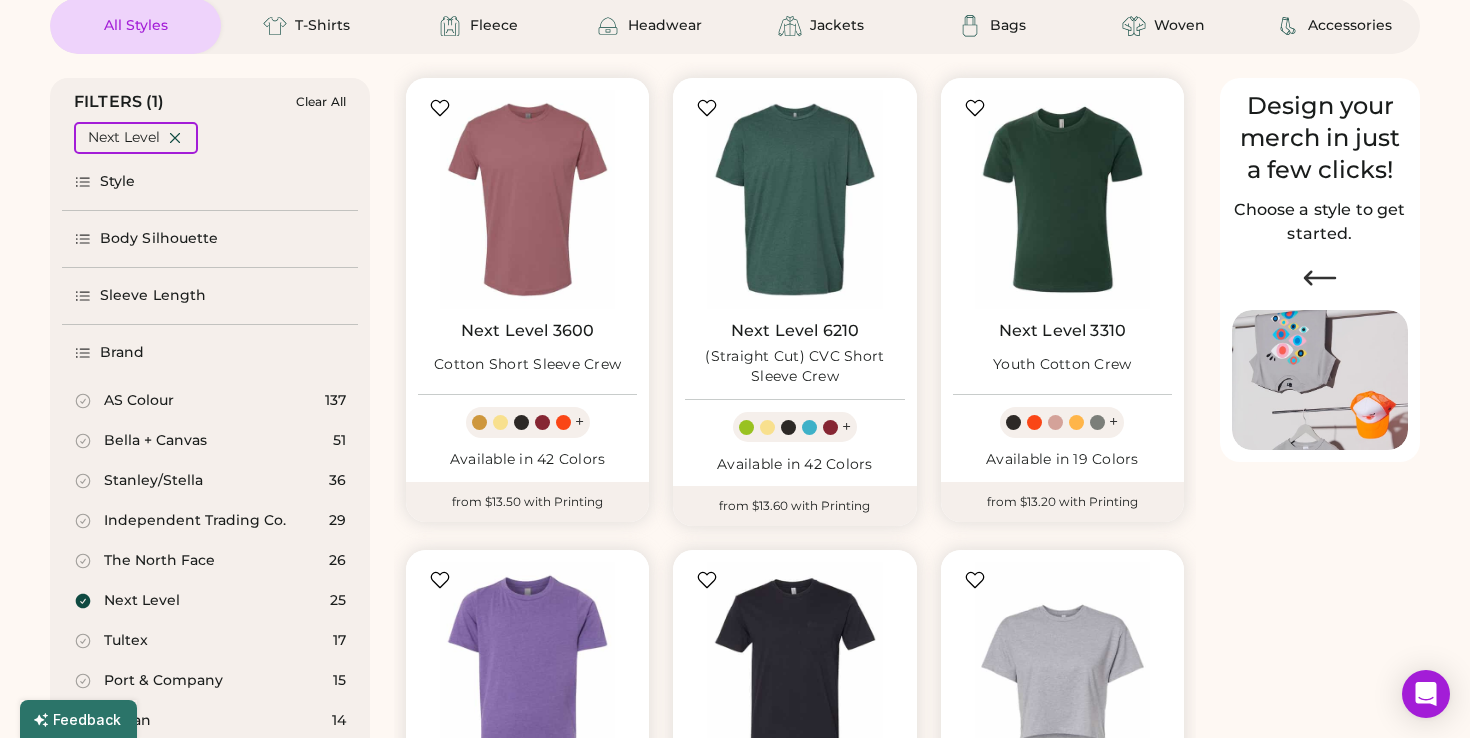 scroll, scrollTop: 0, scrollLeft: 0, axis: both 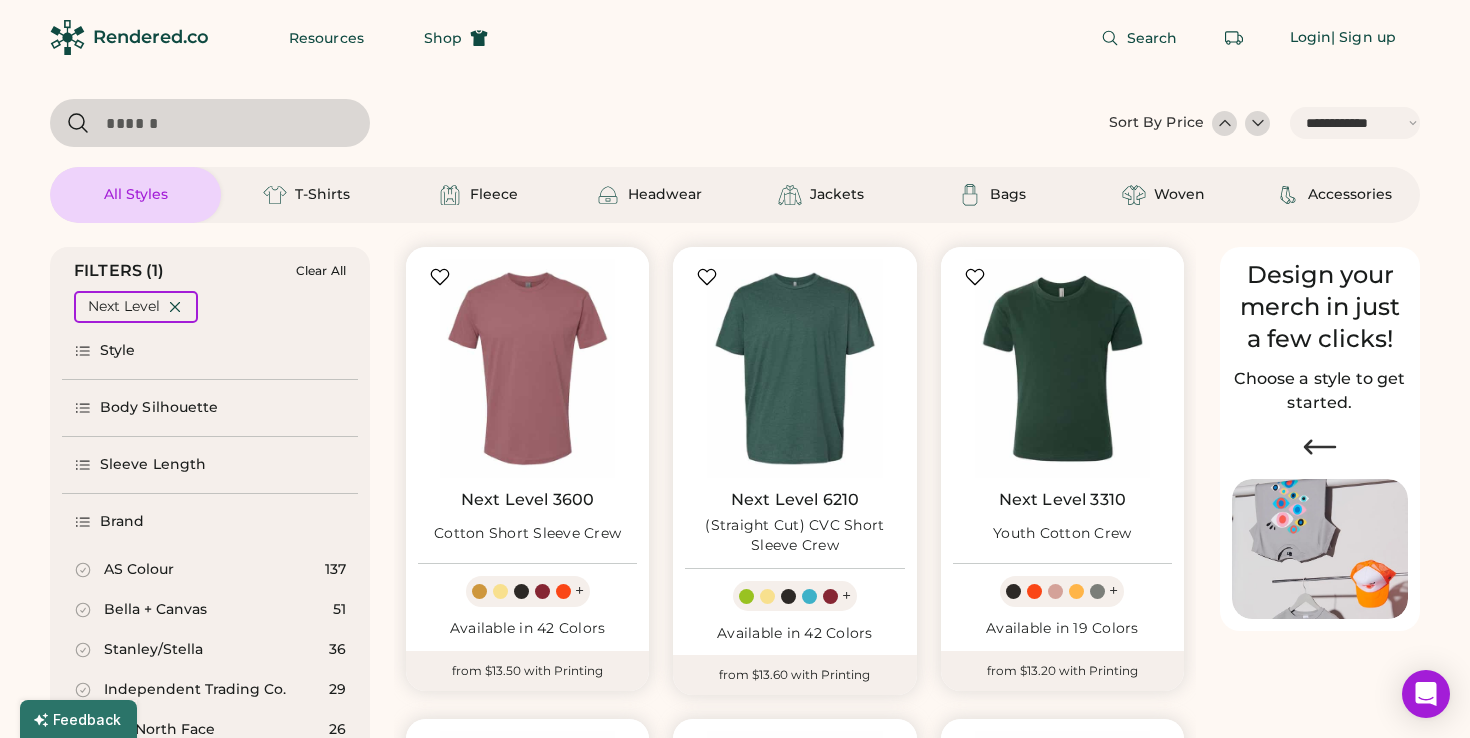 click on "Style" at bounding box center (210, 351) 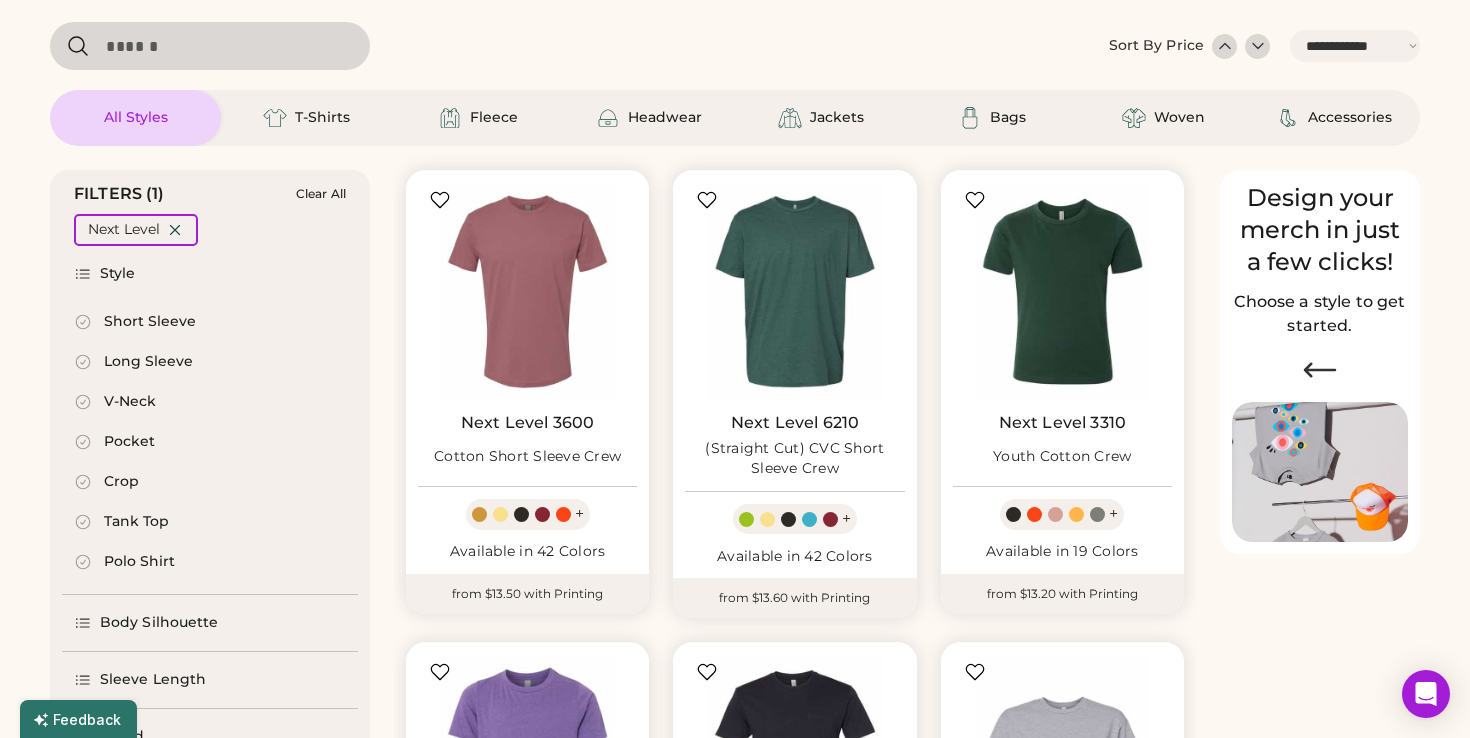 scroll, scrollTop: 79, scrollLeft: 0, axis: vertical 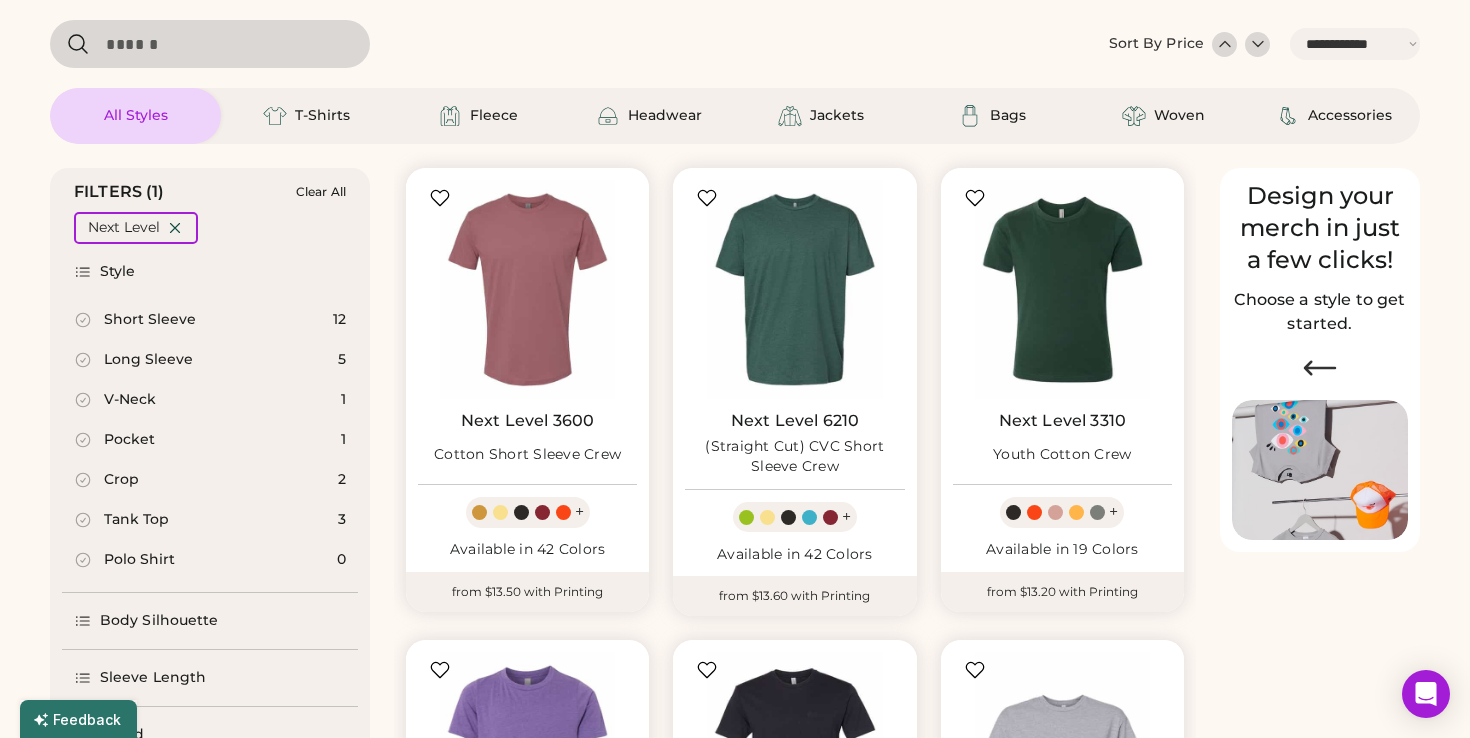 click on "Short Sleeve" at bounding box center [150, 320] 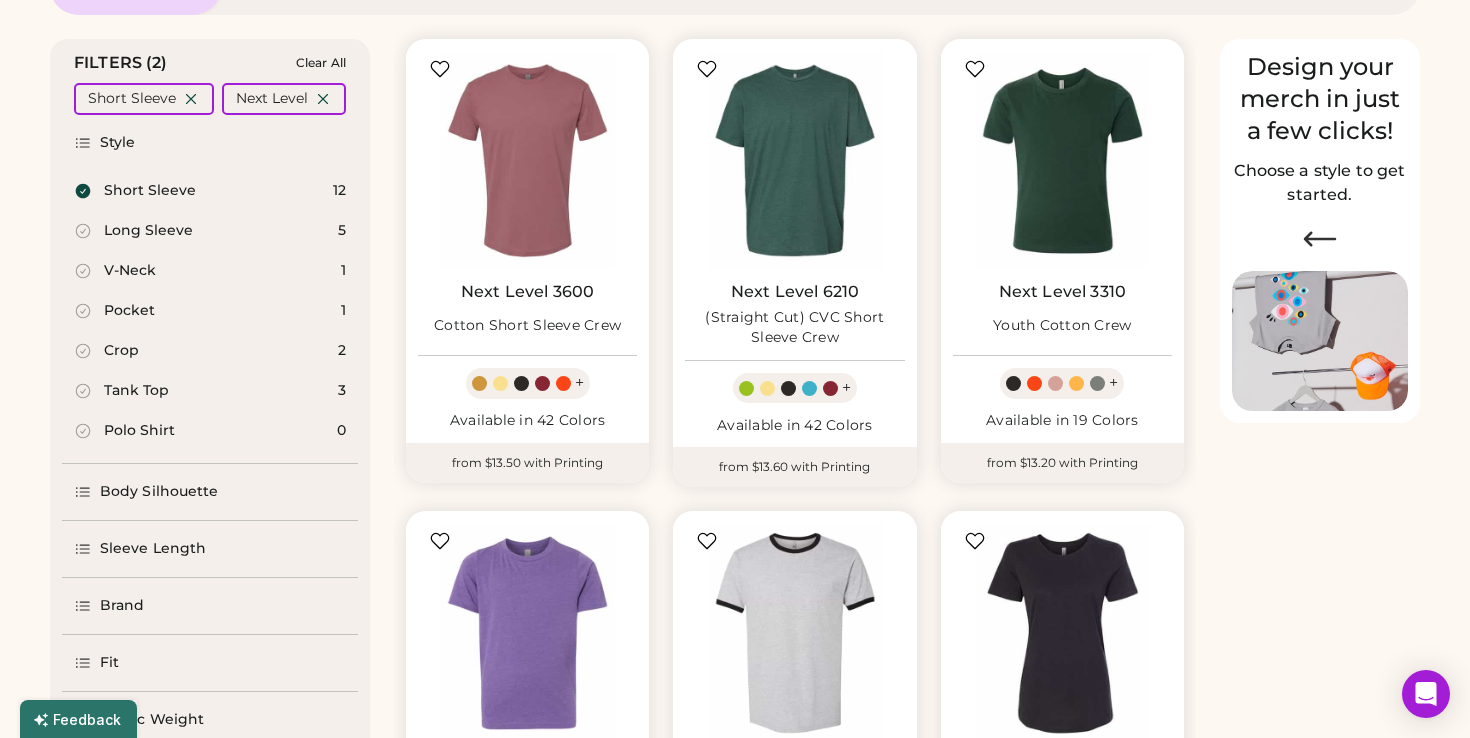 scroll, scrollTop: 0, scrollLeft: 0, axis: both 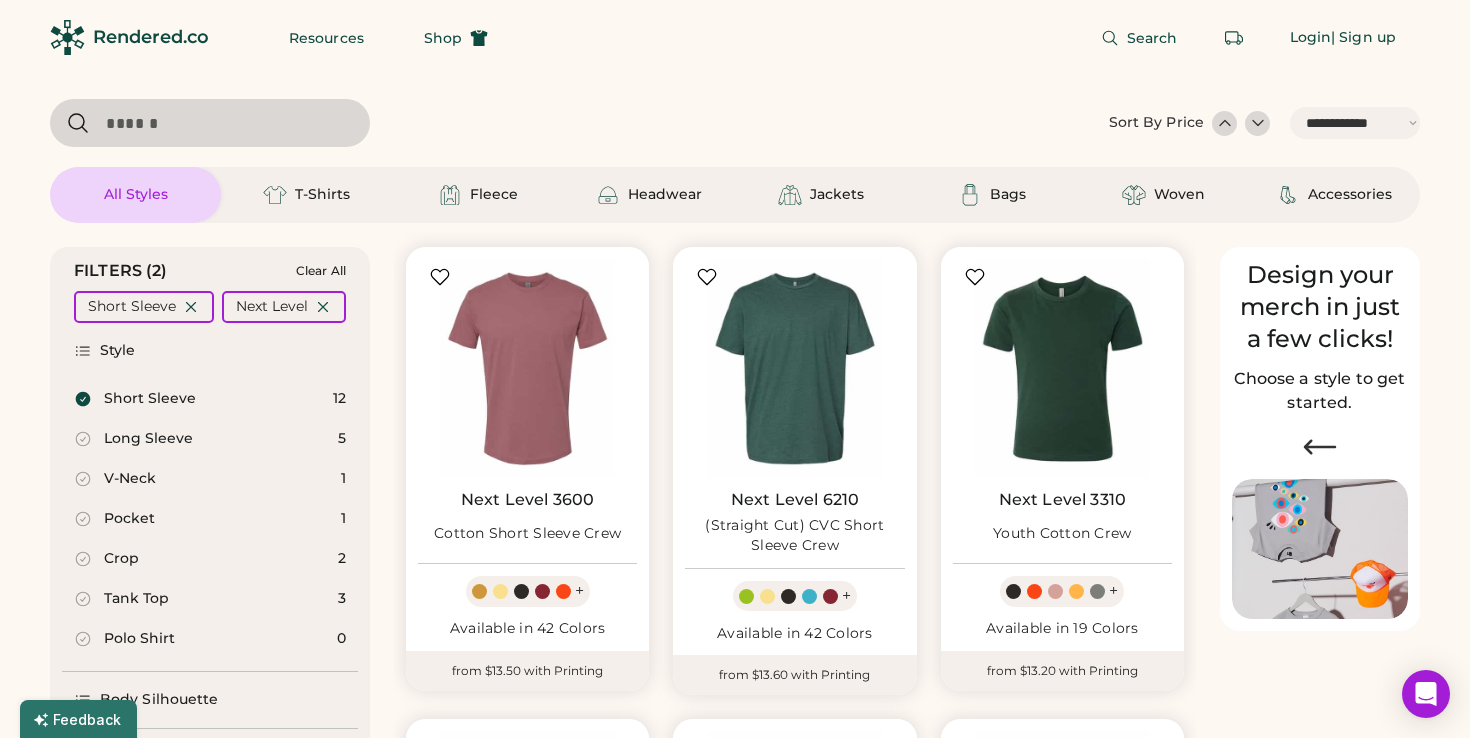 click at bounding box center [83, 399] 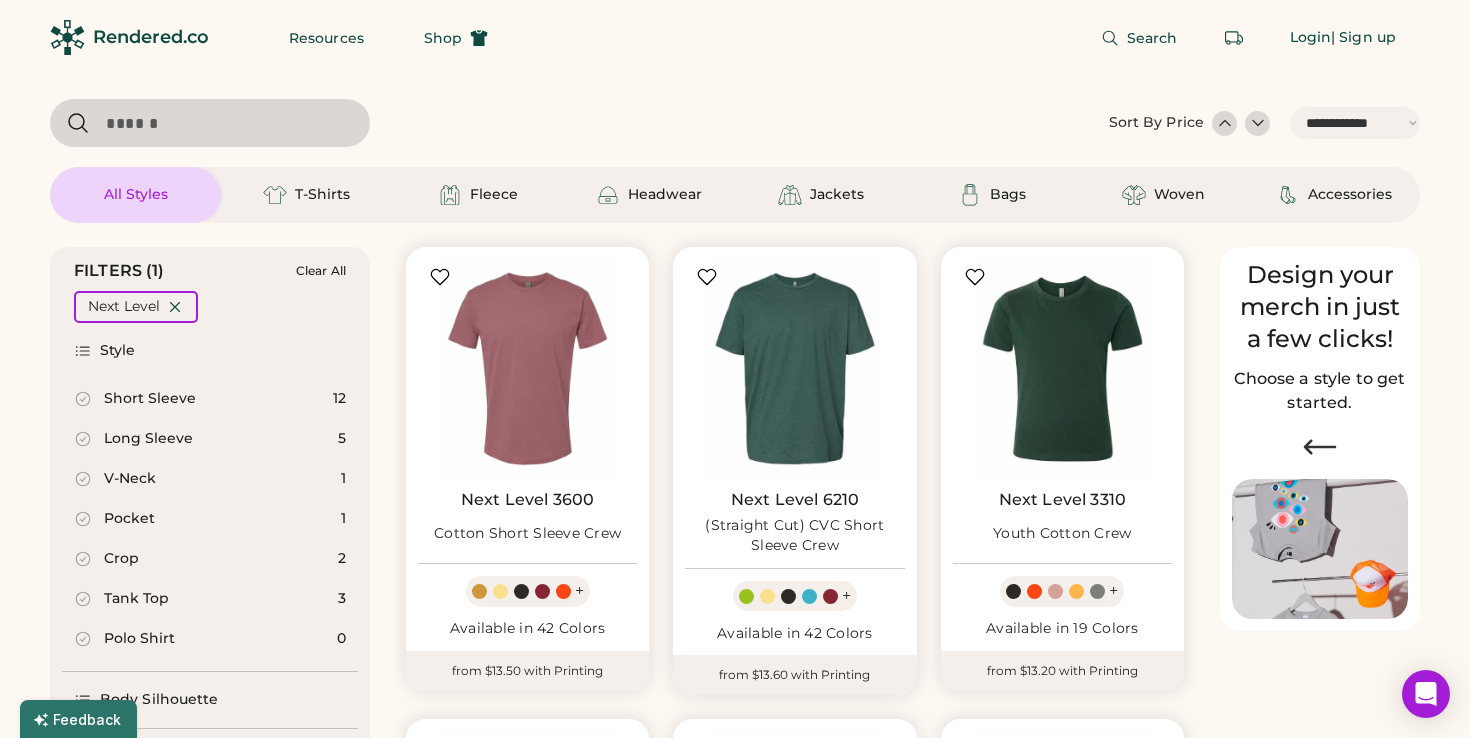 click at bounding box center (83, 559) 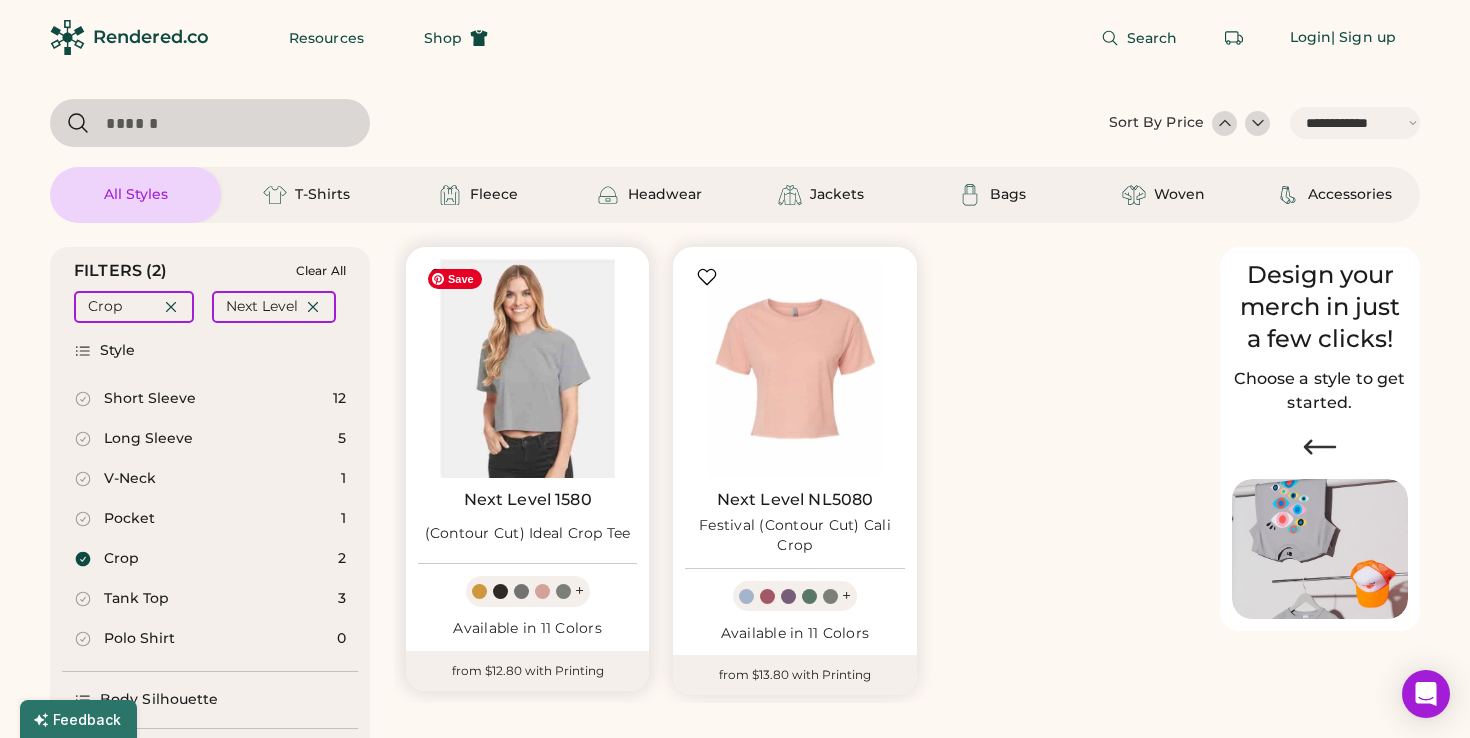 click at bounding box center [527, 368] 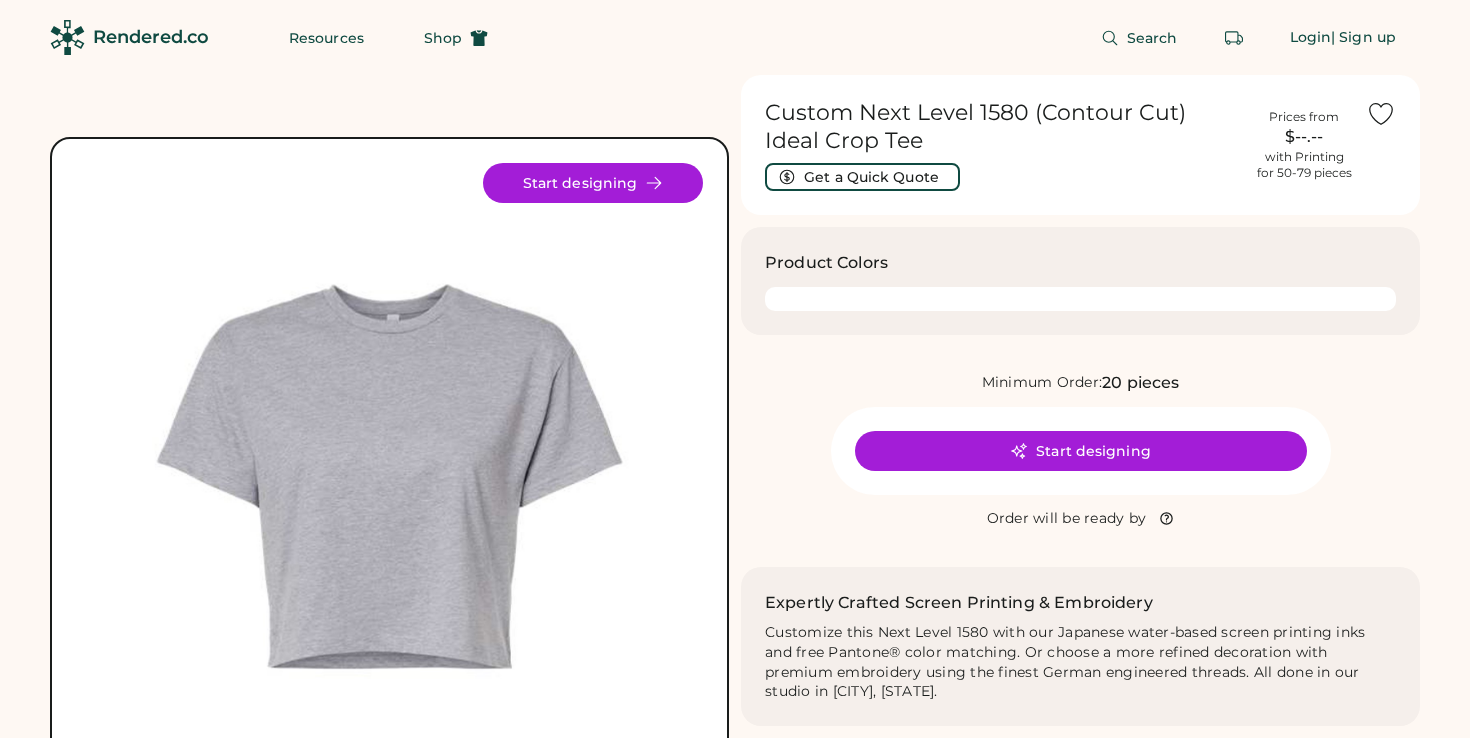 scroll, scrollTop: 0, scrollLeft: 0, axis: both 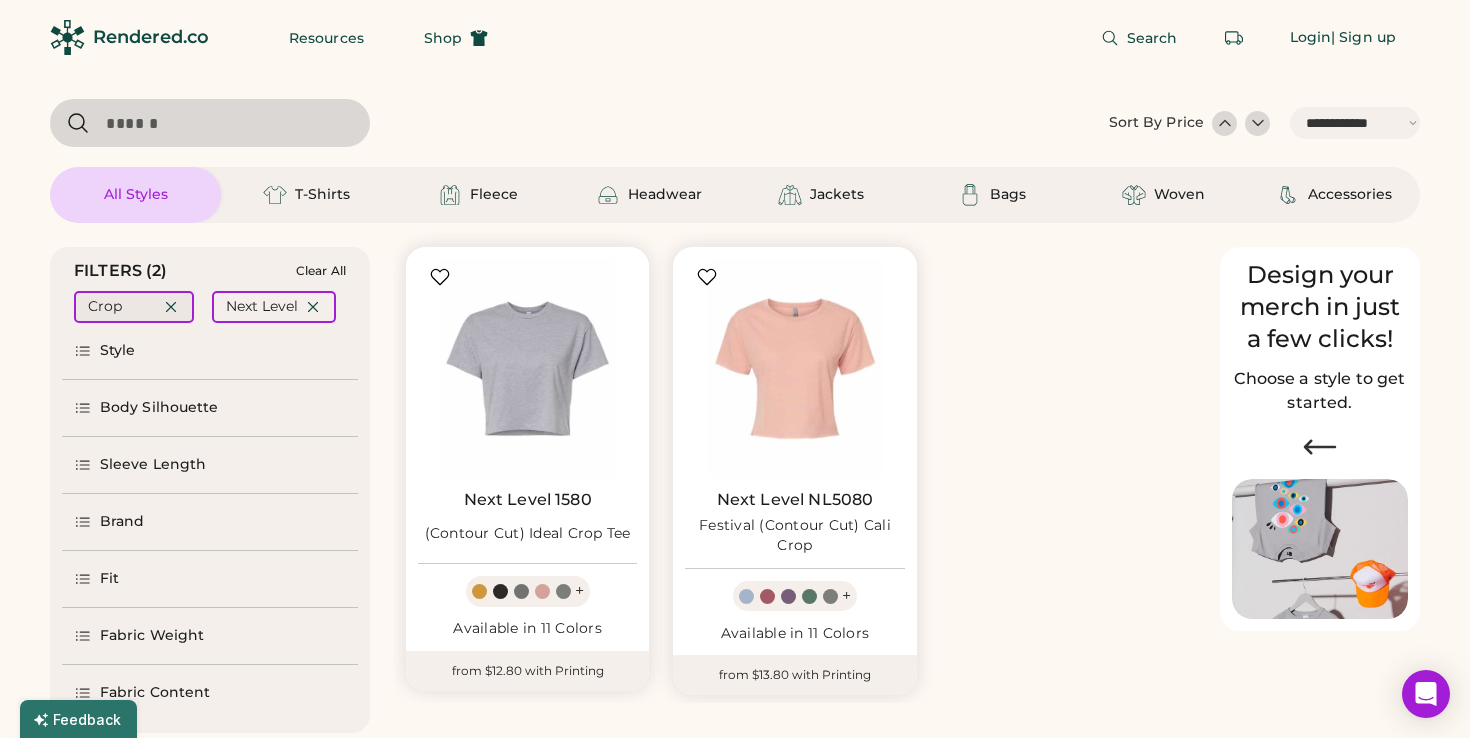 click at bounding box center (171, 307) 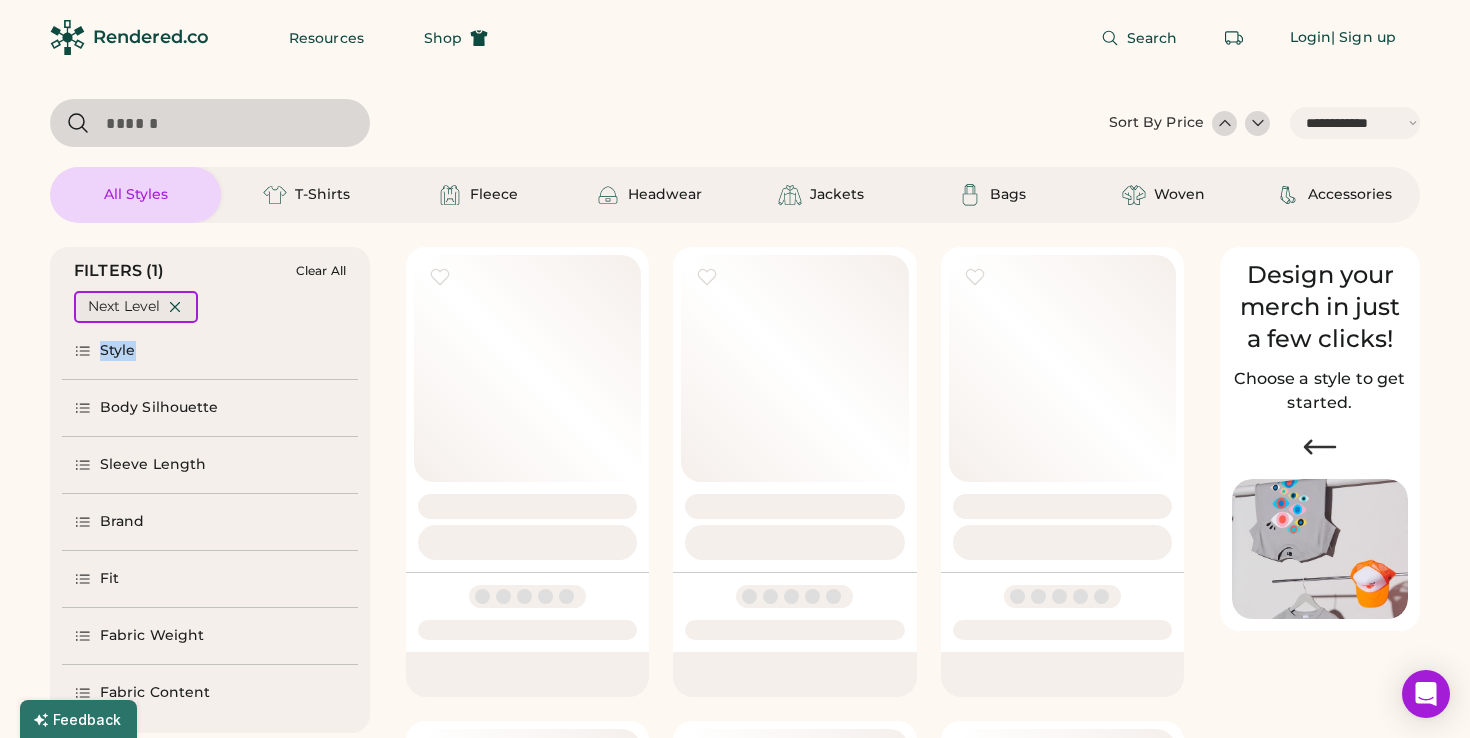 click at bounding box center [175, 307] 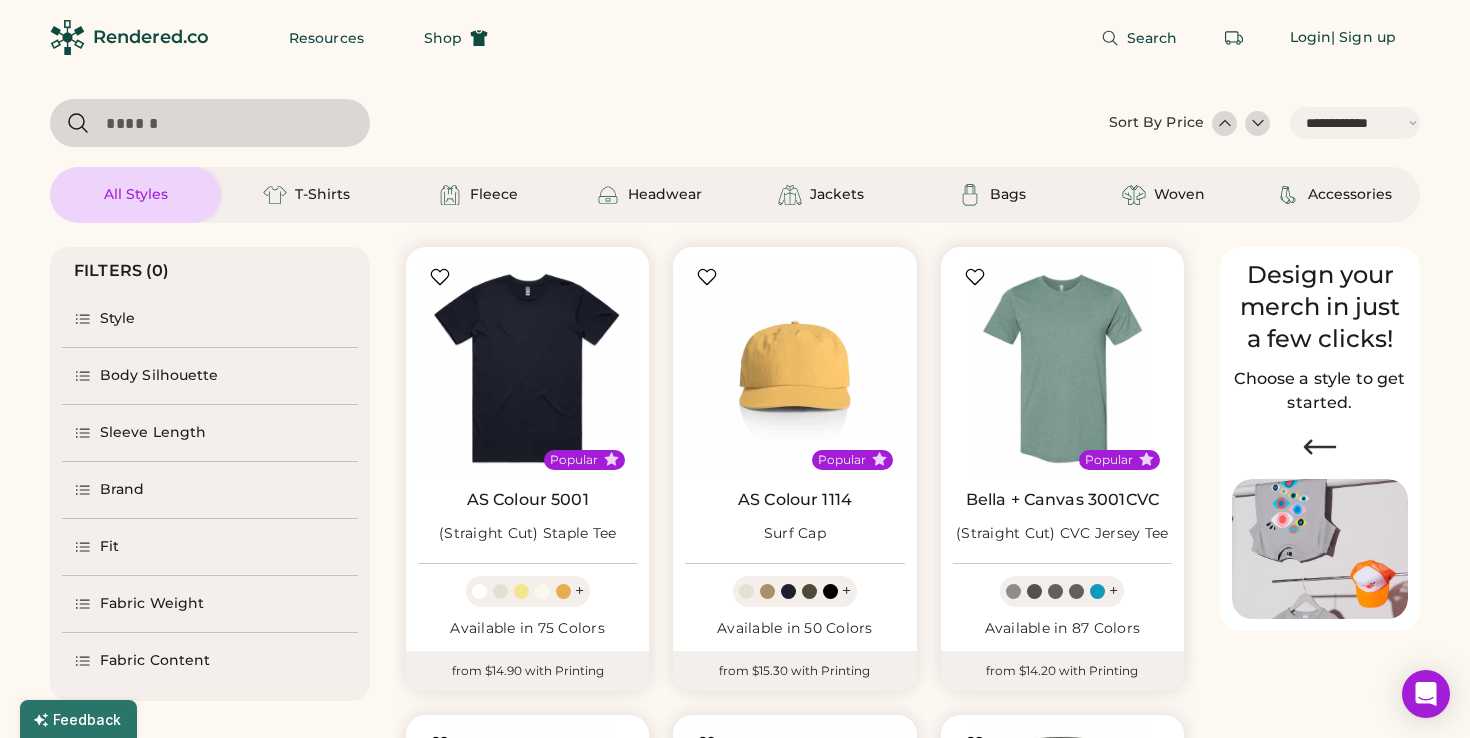 click at bounding box center [83, 319] 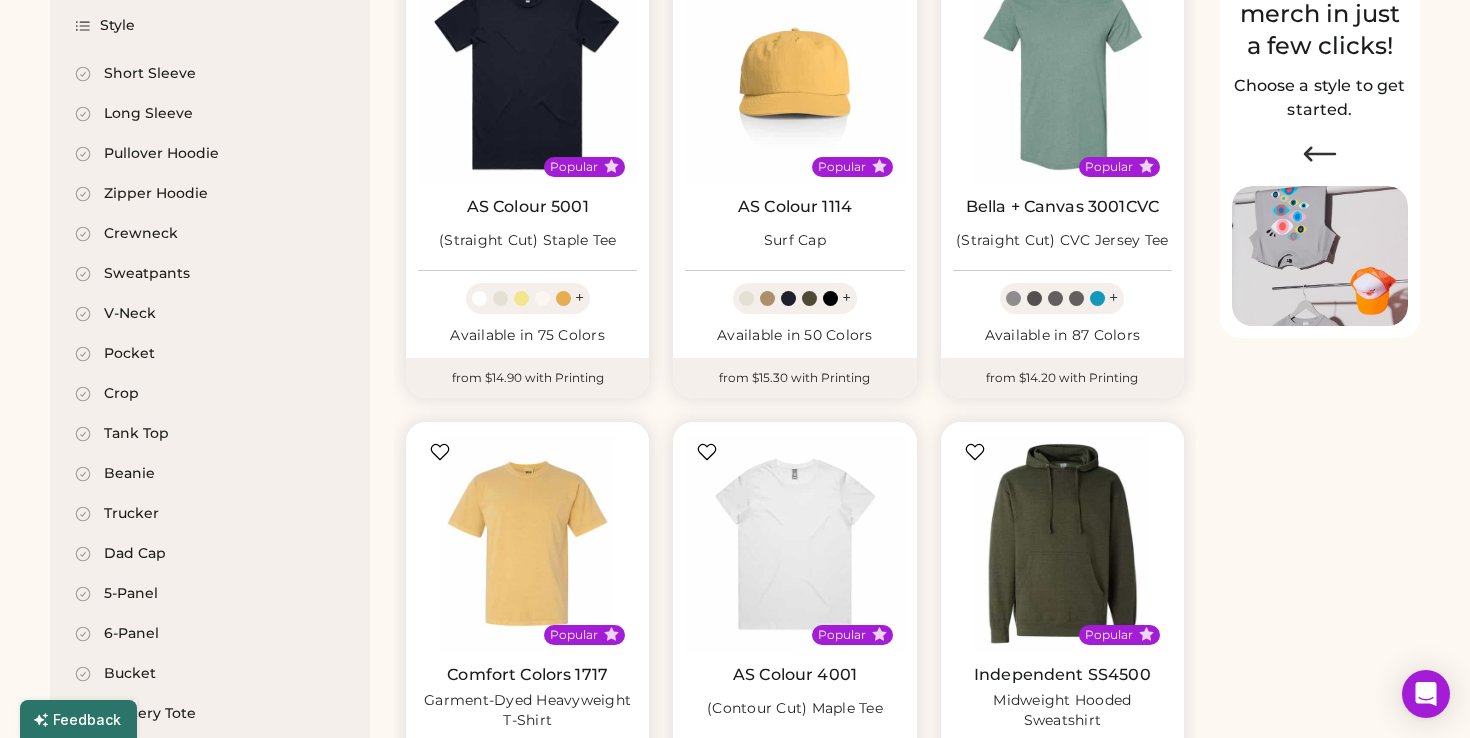 scroll, scrollTop: 0, scrollLeft: 0, axis: both 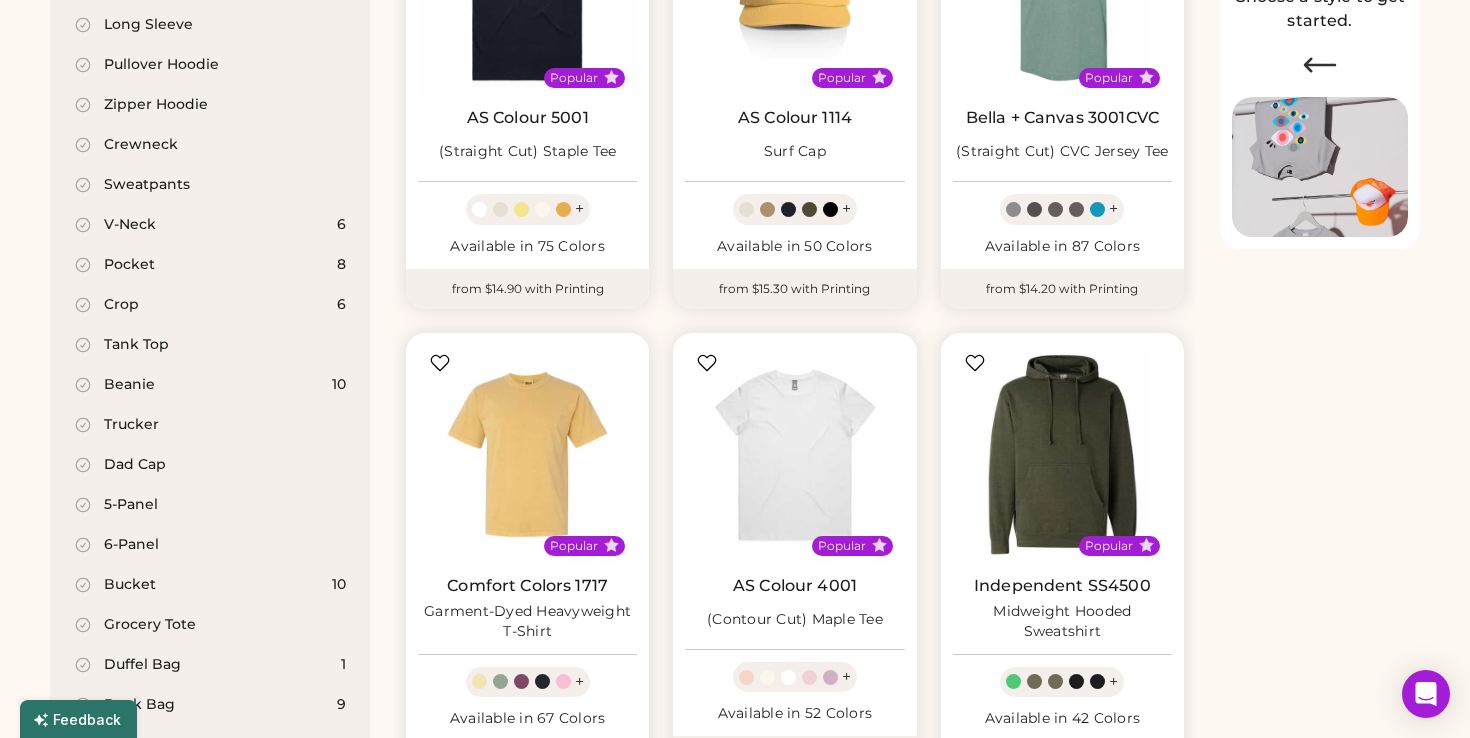 click on "5-Panel" at bounding box center [210, 505] 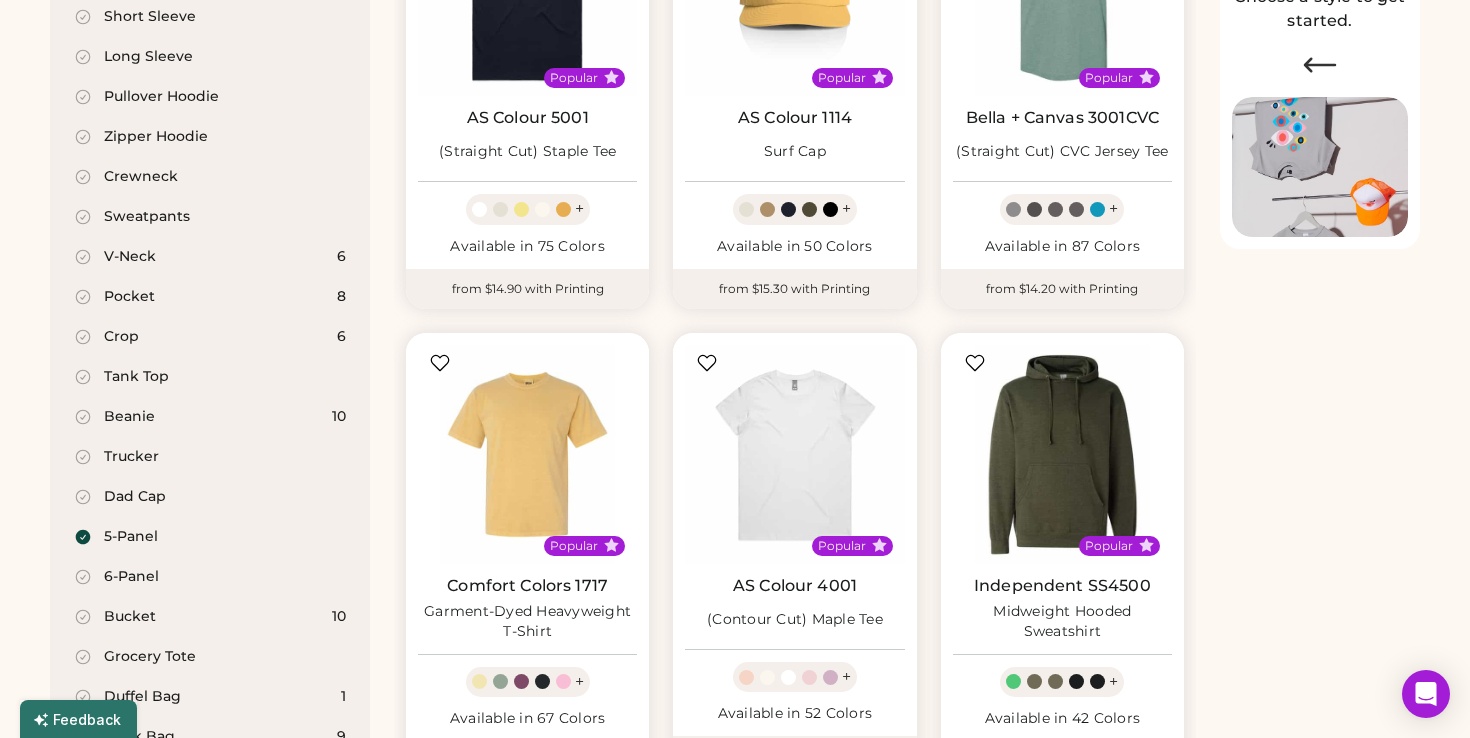 scroll, scrollTop: 414, scrollLeft: 0, axis: vertical 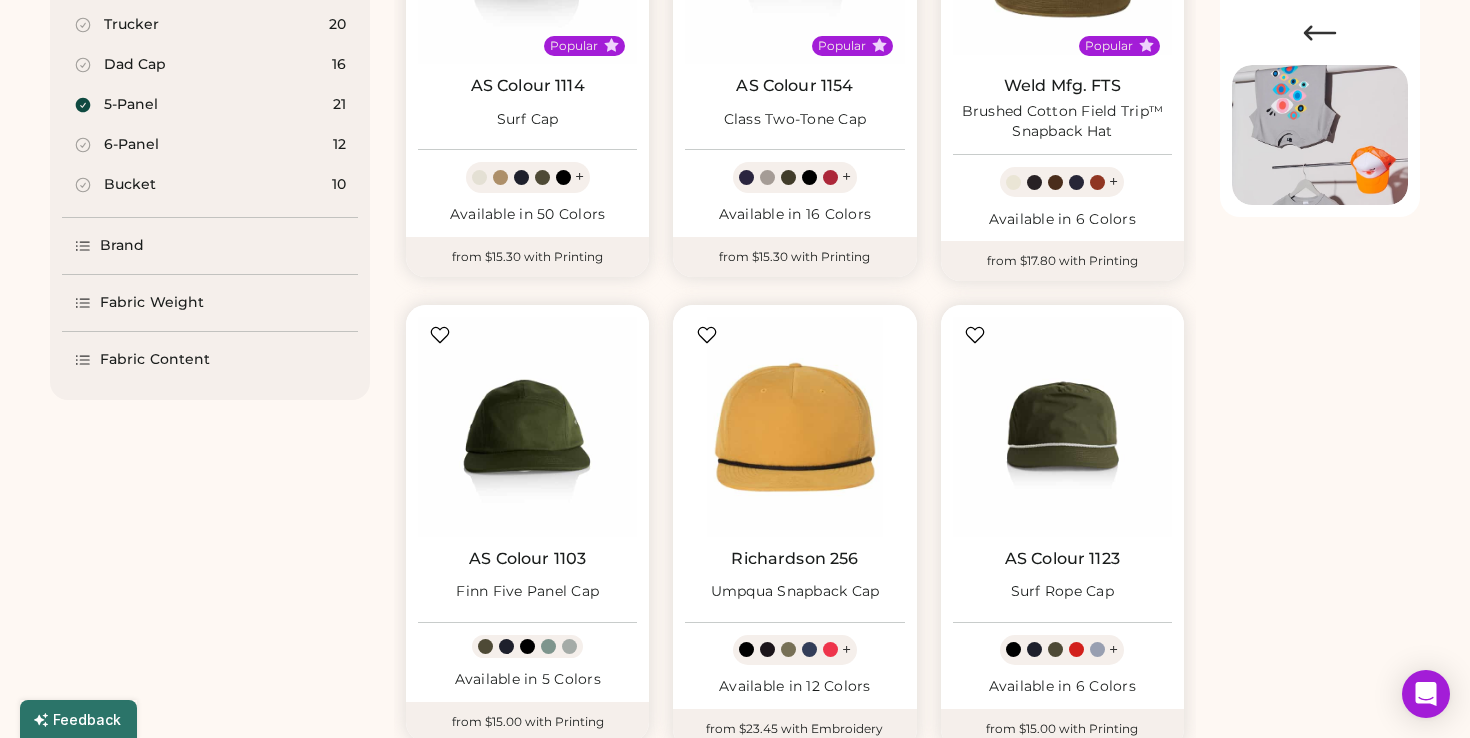 click on "5-Panel" at bounding box center (131, 105) 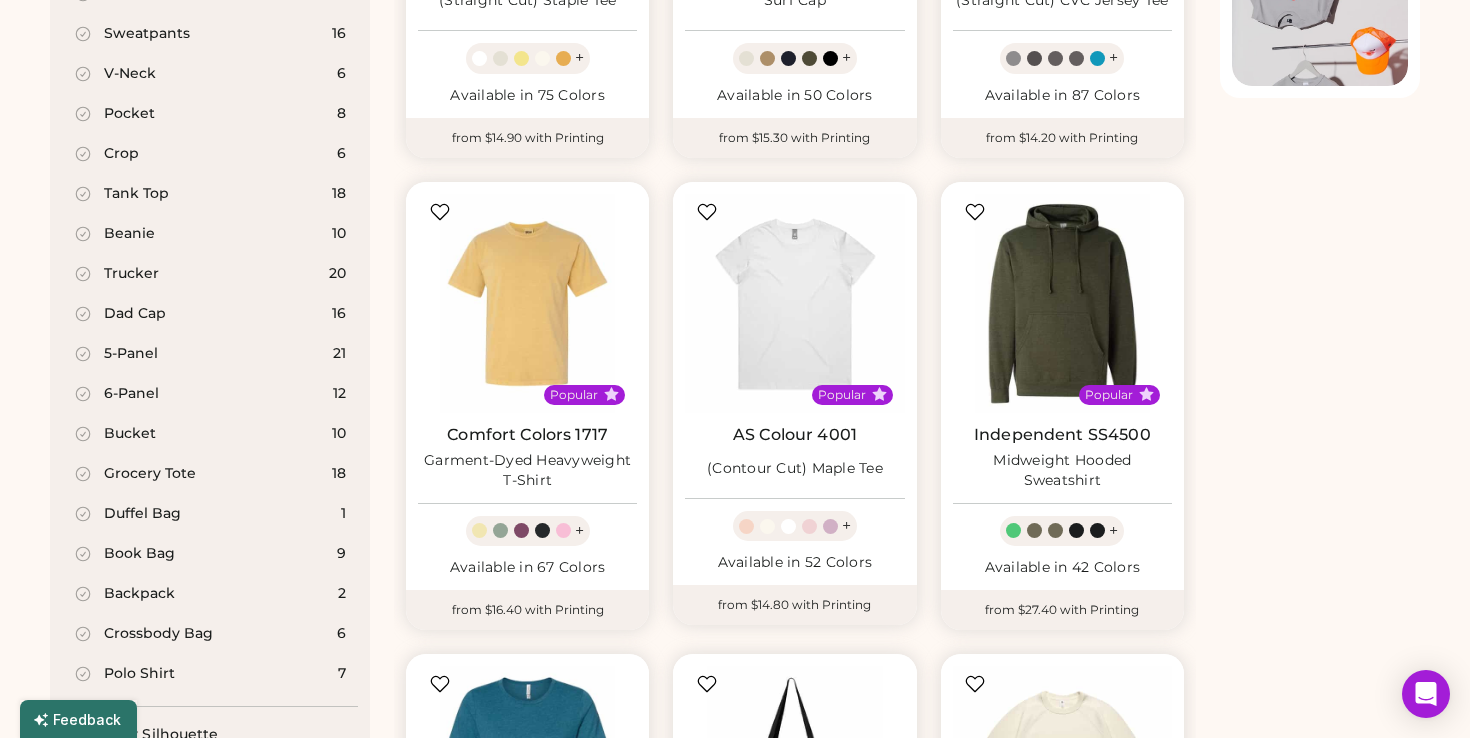 scroll, scrollTop: 534, scrollLeft: 0, axis: vertical 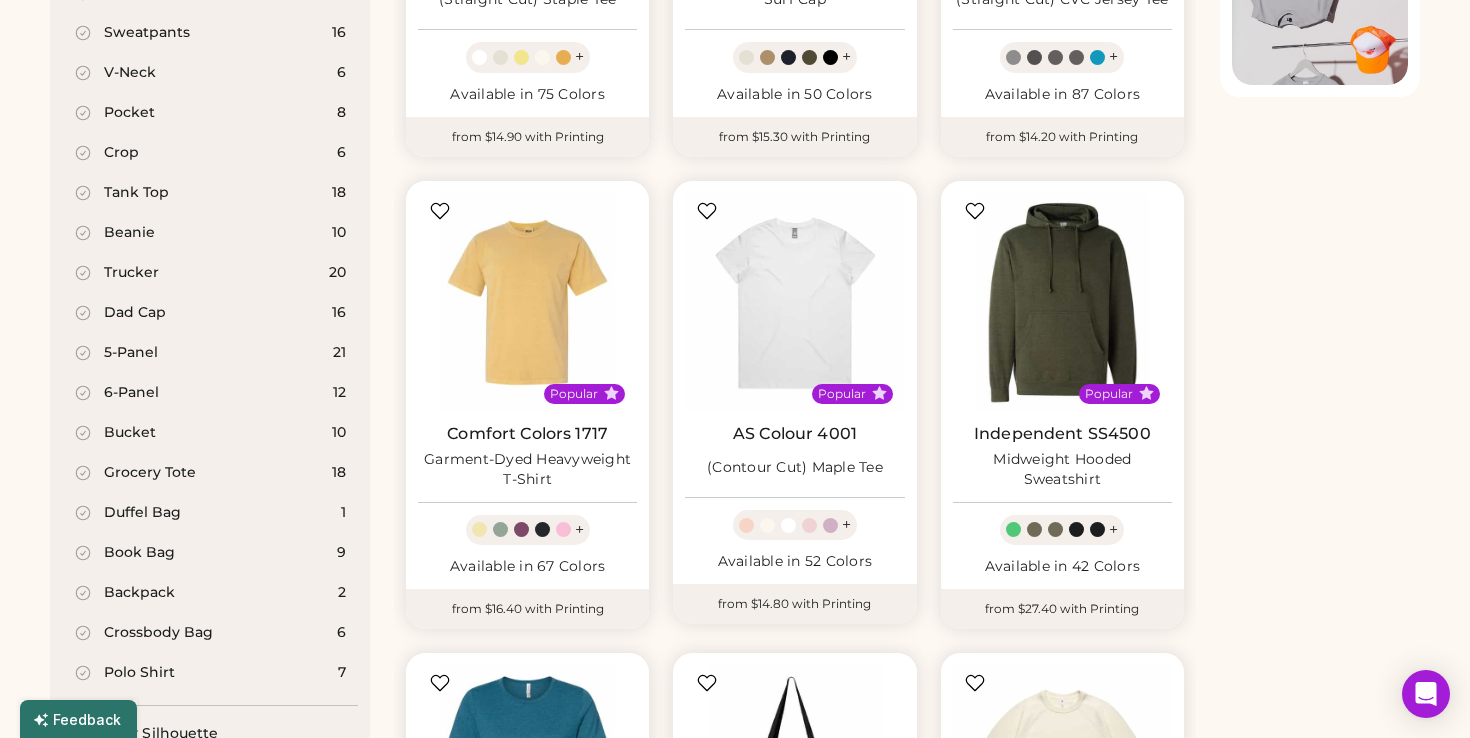 click on "Dad Cap" at bounding box center [135, 313] 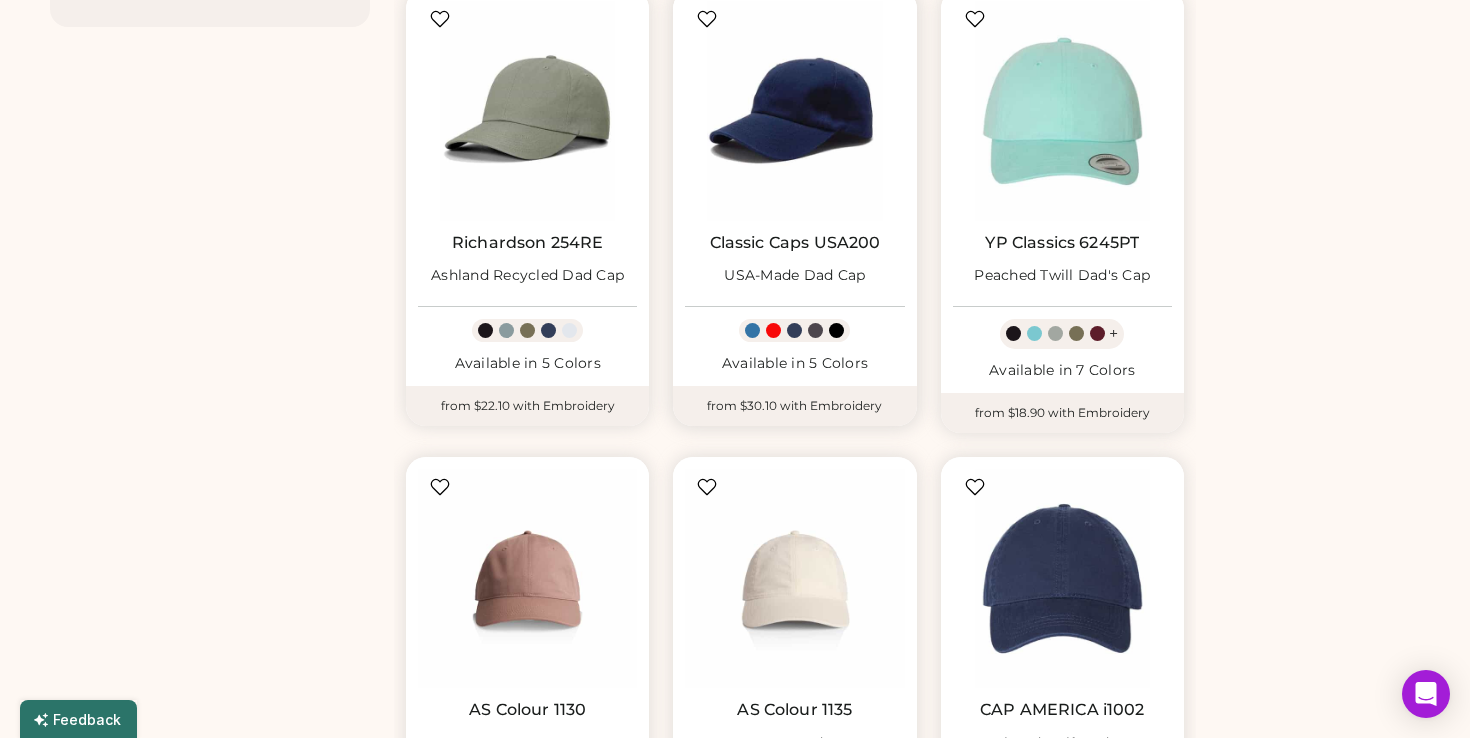 scroll, scrollTop: 1001, scrollLeft: 0, axis: vertical 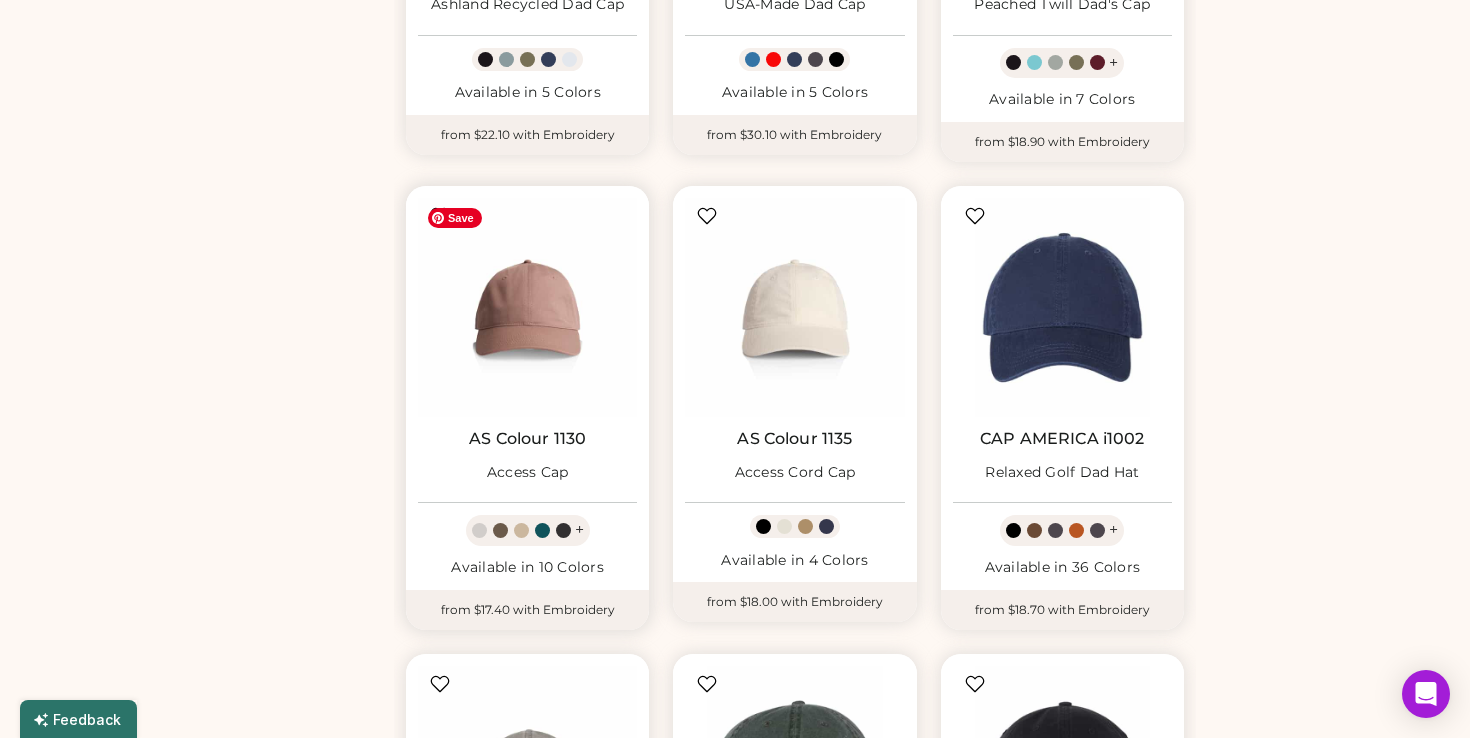 click at bounding box center (527, 307) 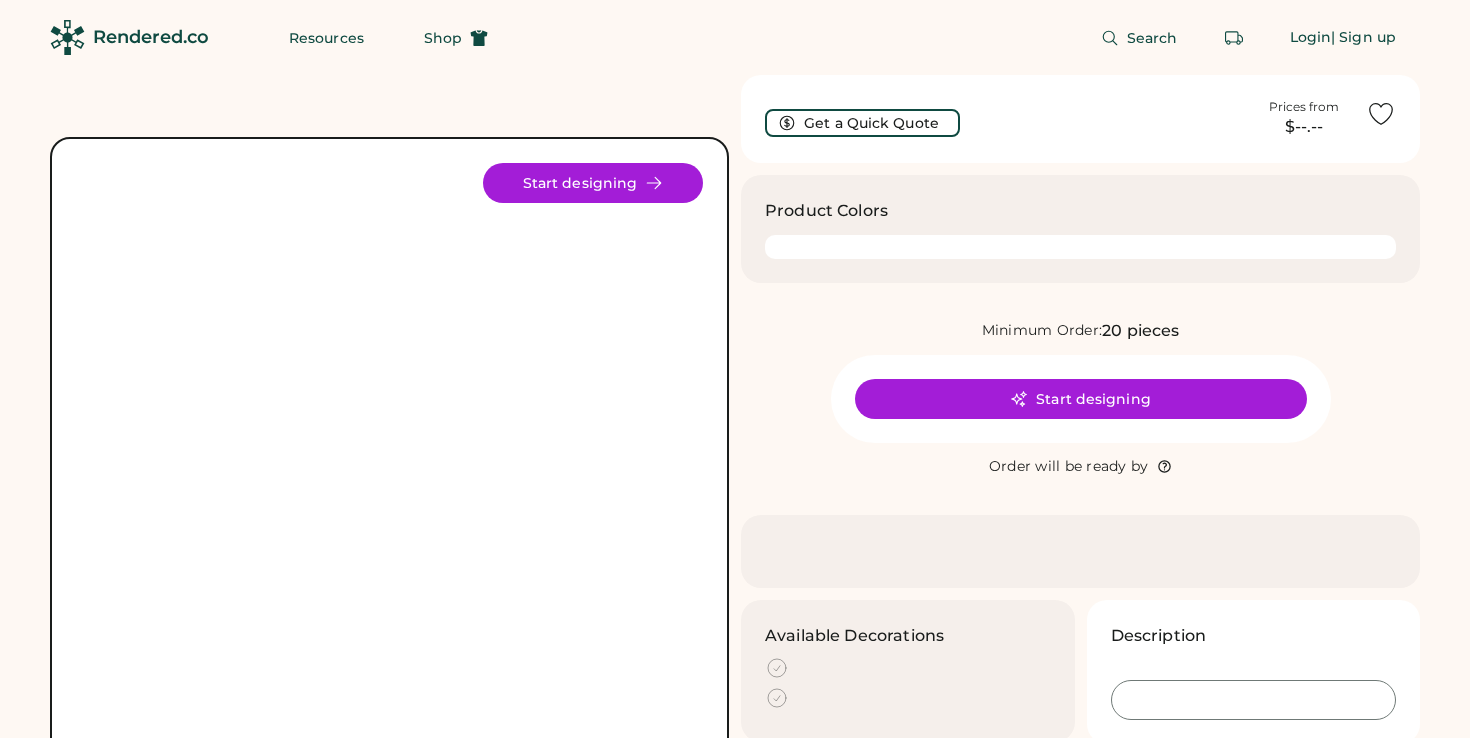 scroll, scrollTop: 0, scrollLeft: 0, axis: both 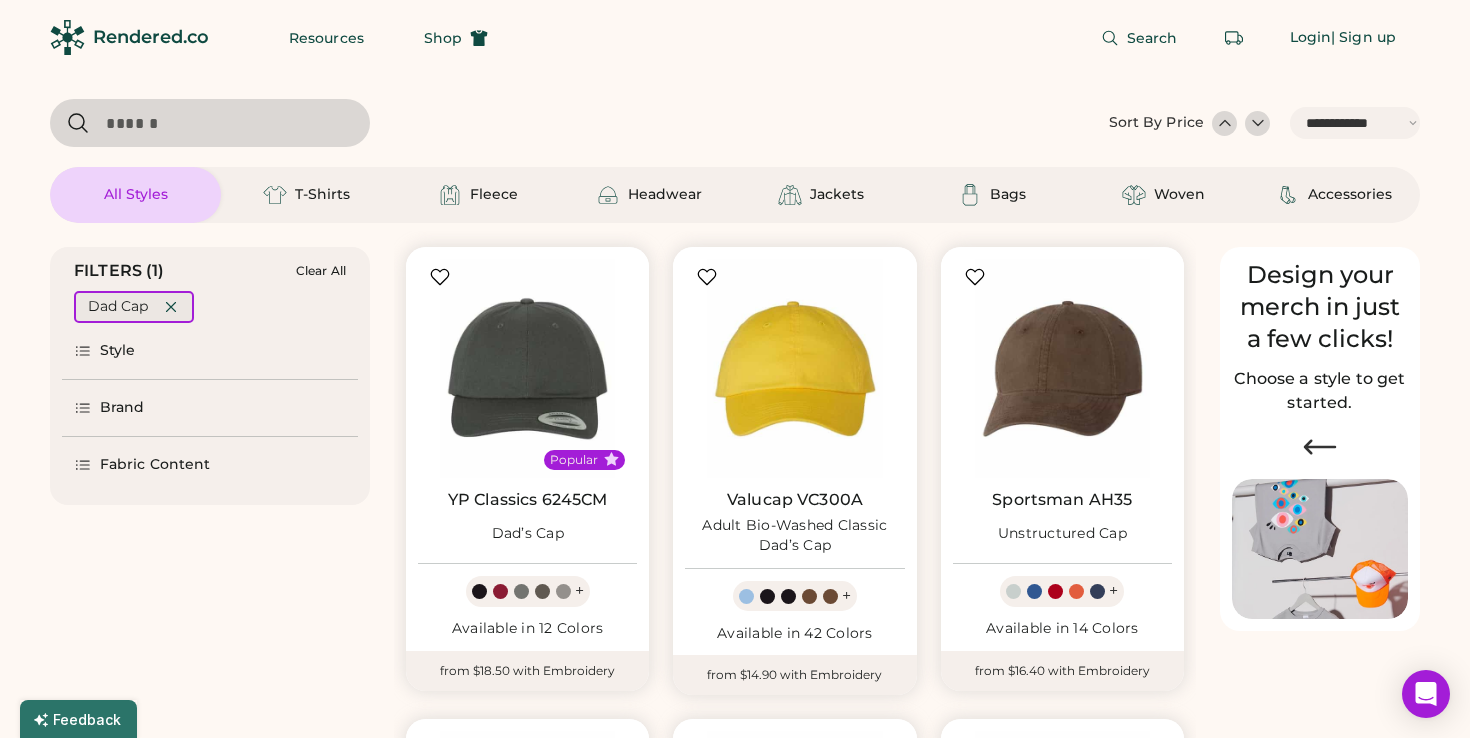 click at bounding box center [171, 307] 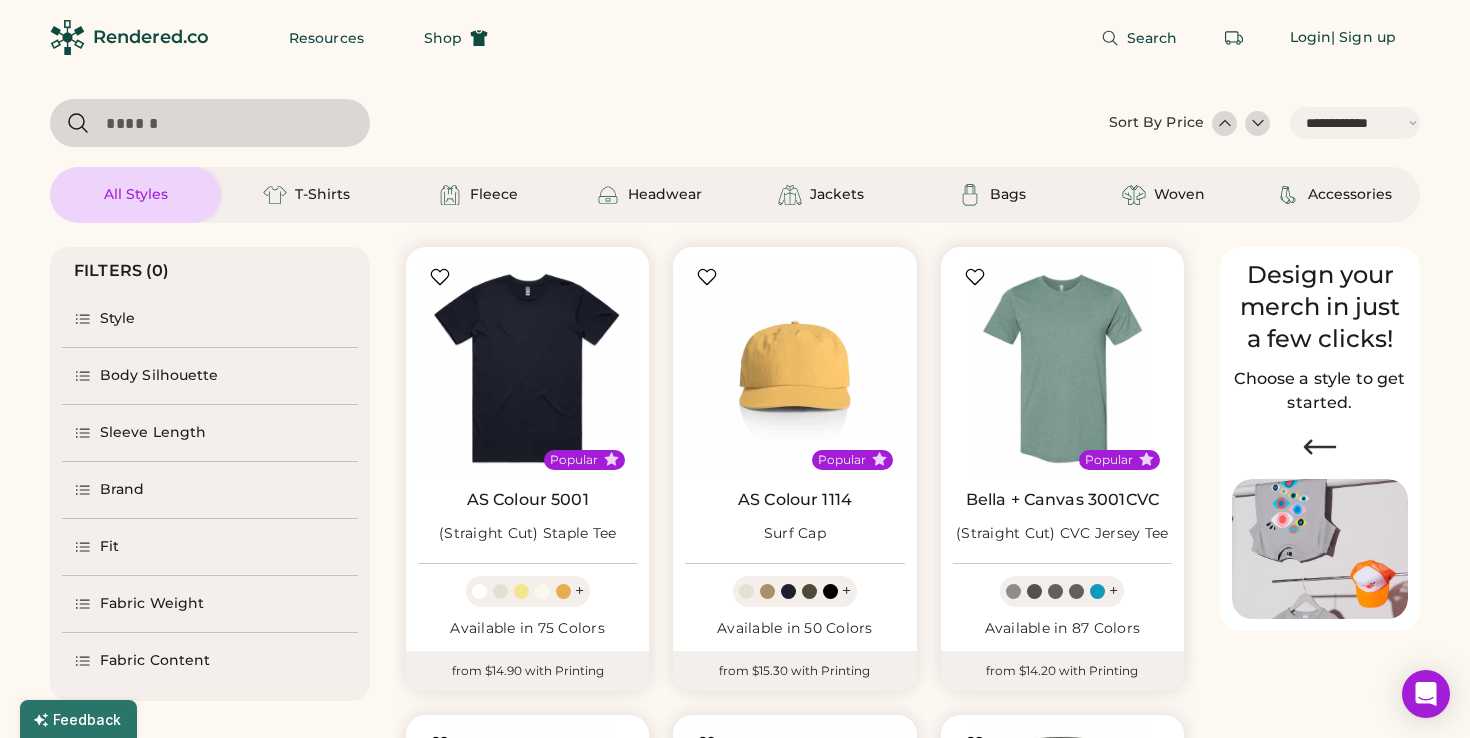 click on "Brand" at bounding box center [210, 490] 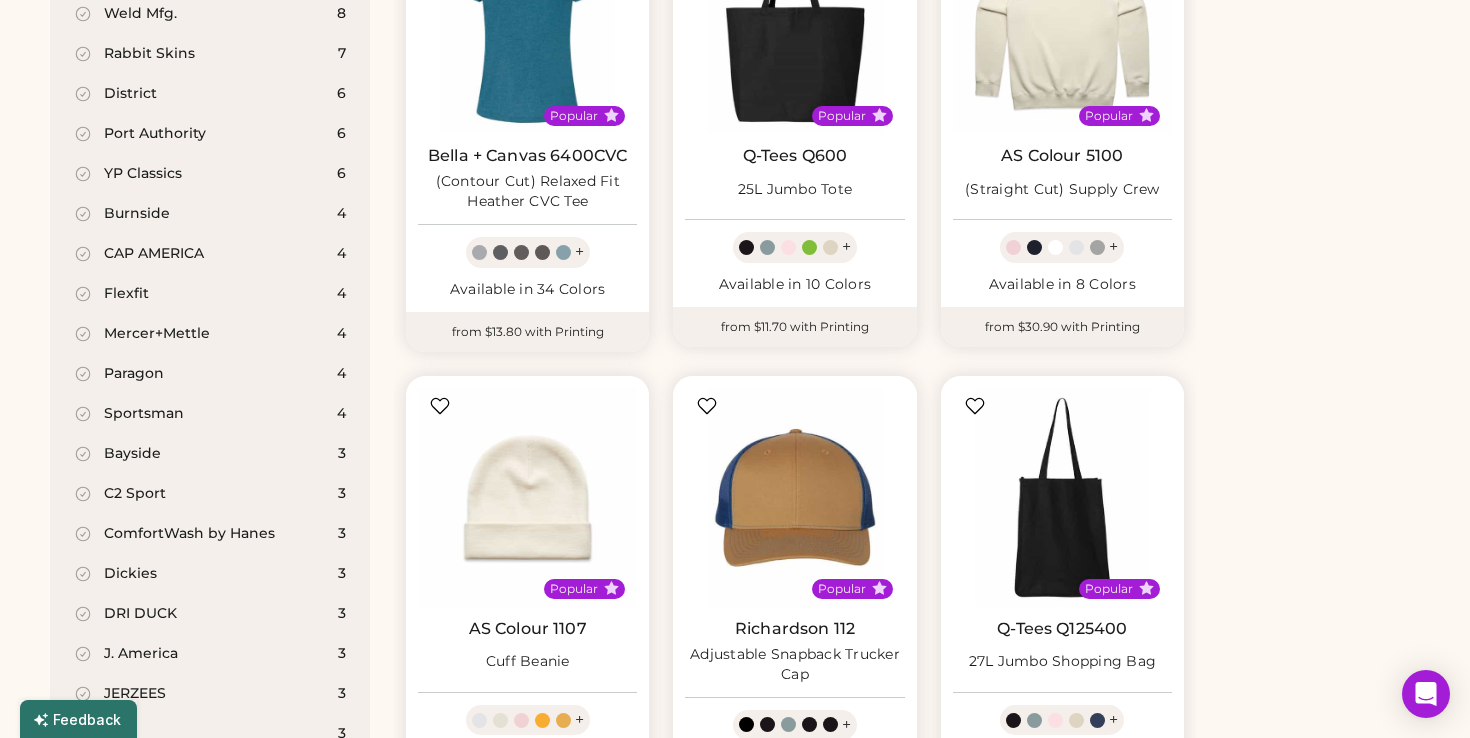 scroll, scrollTop: 1285, scrollLeft: 0, axis: vertical 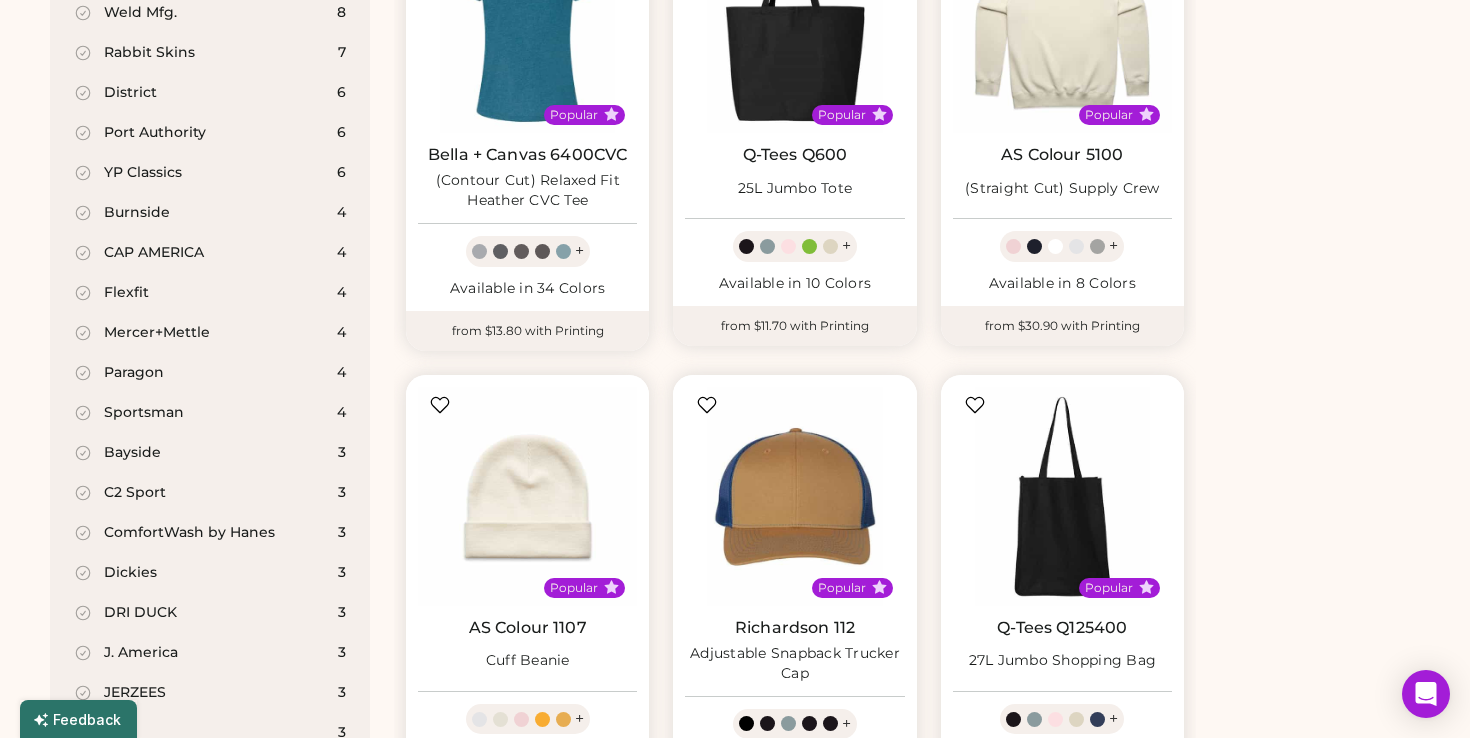 click on "Mercer+Mettle" at bounding box center (157, 333) 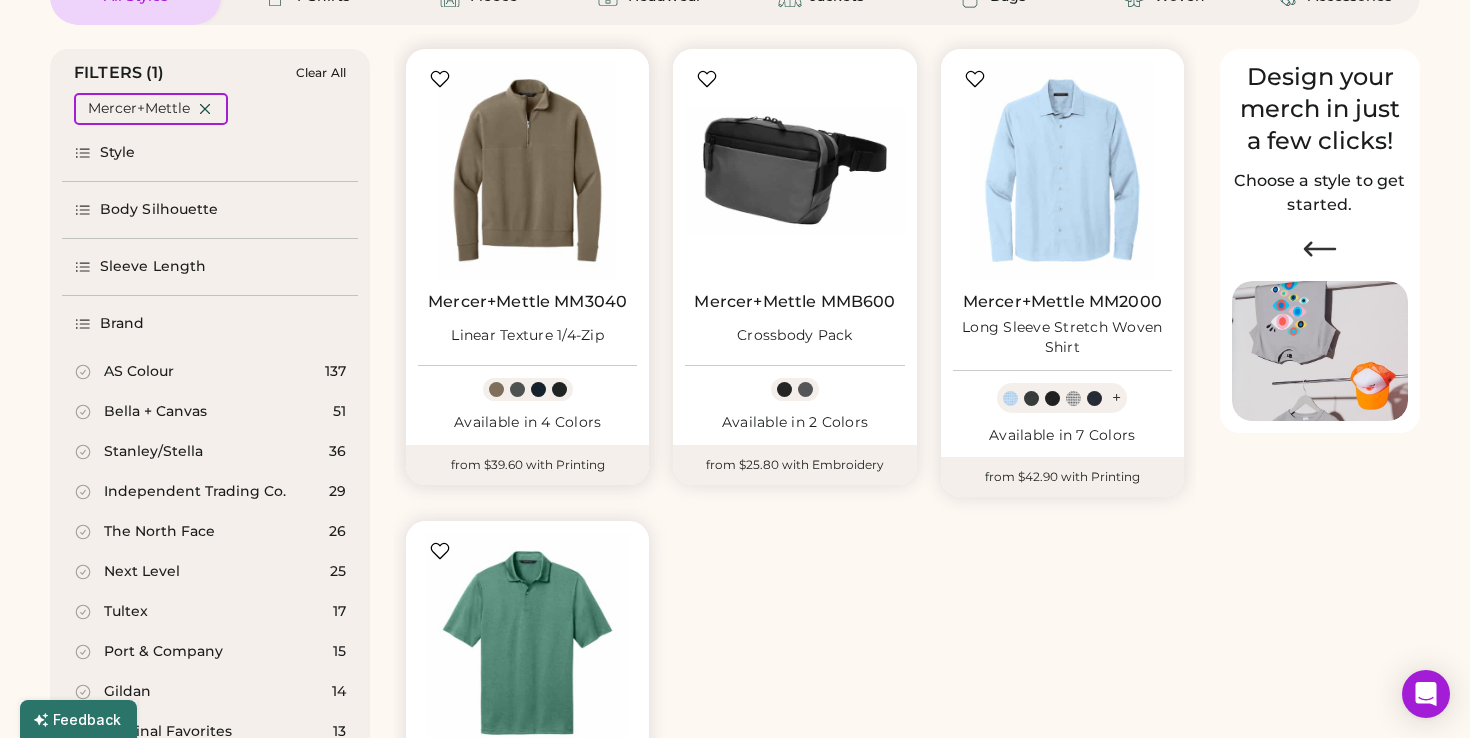 scroll, scrollTop: 113, scrollLeft: 0, axis: vertical 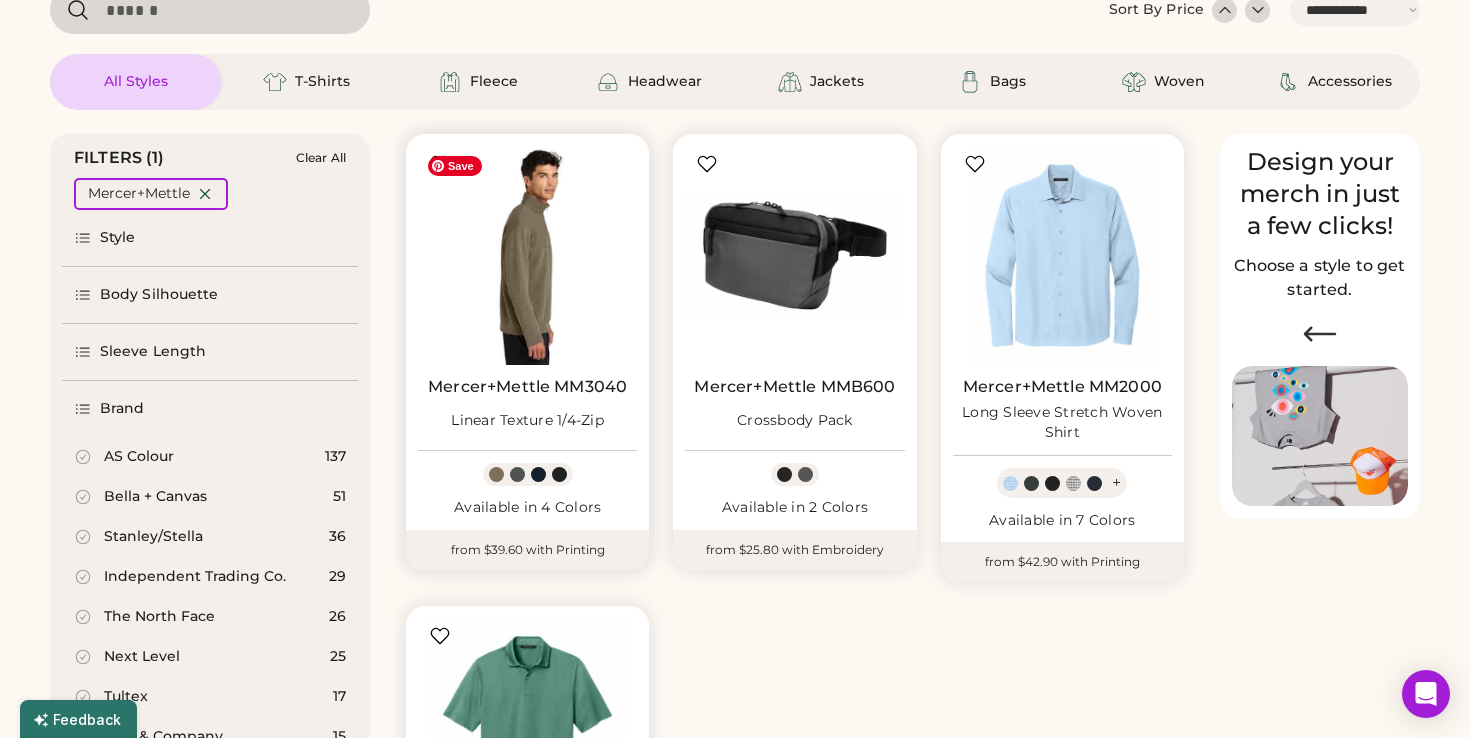 click at bounding box center [527, 255] 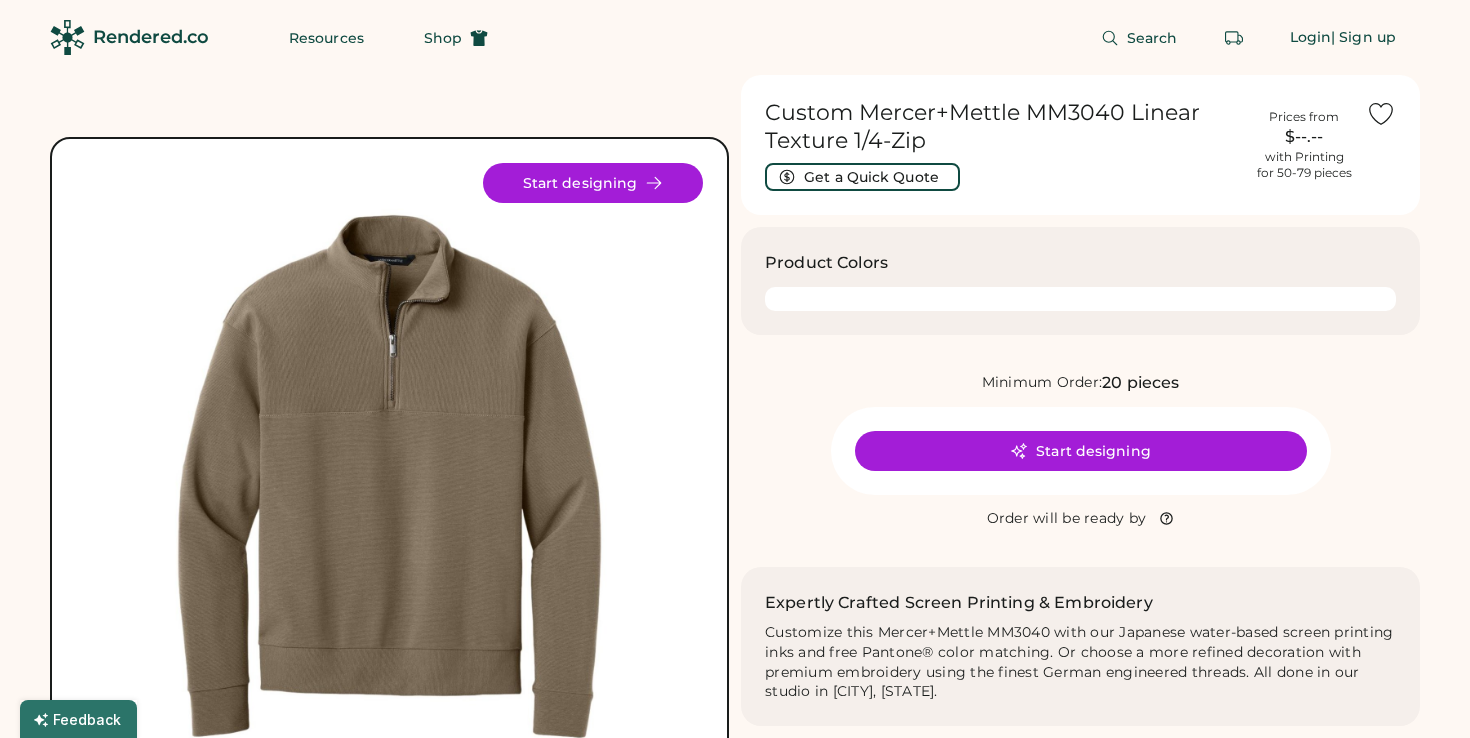 scroll, scrollTop: 0, scrollLeft: 0, axis: both 